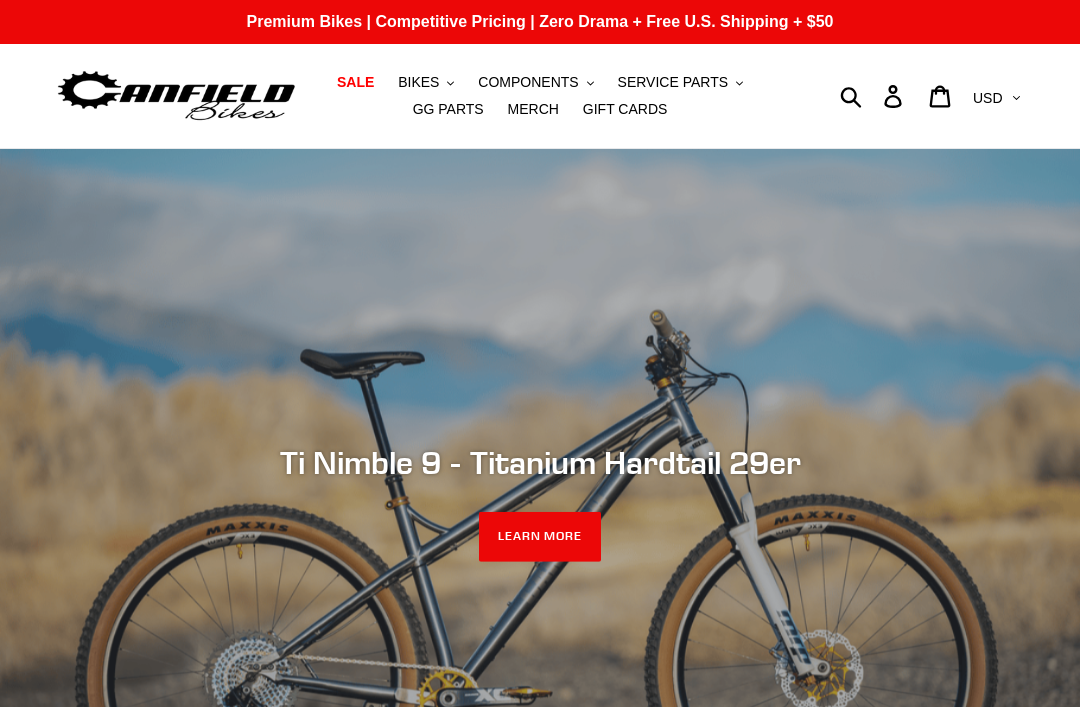 scroll, scrollTop: 0, scrollLeft: 0, axis: both 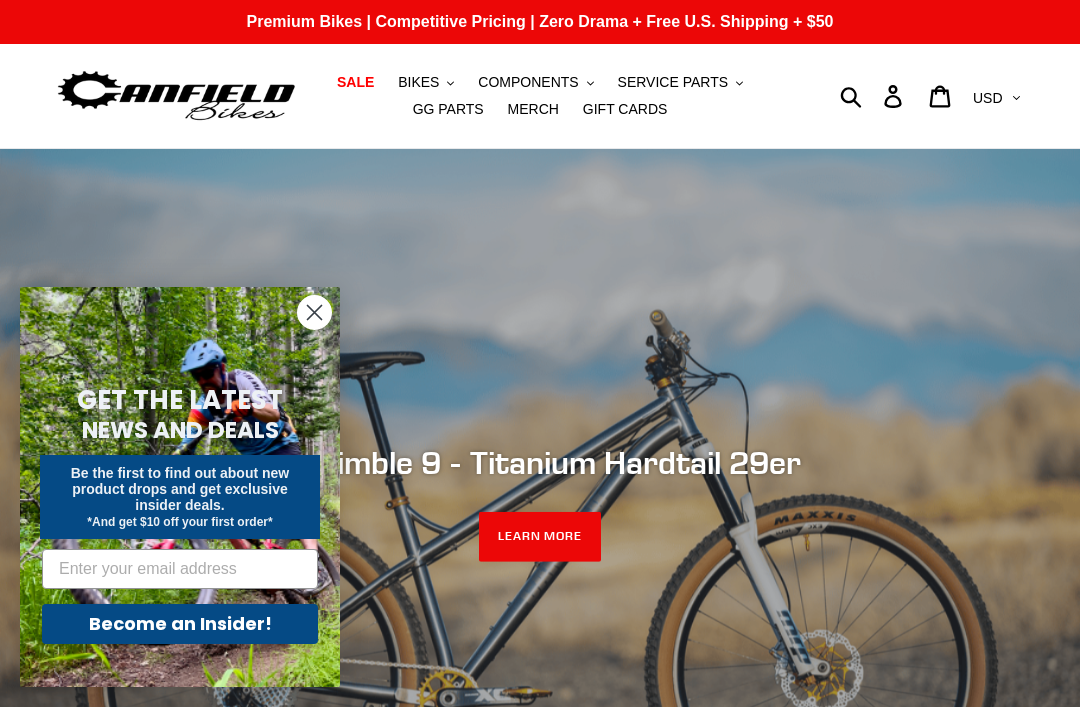 click 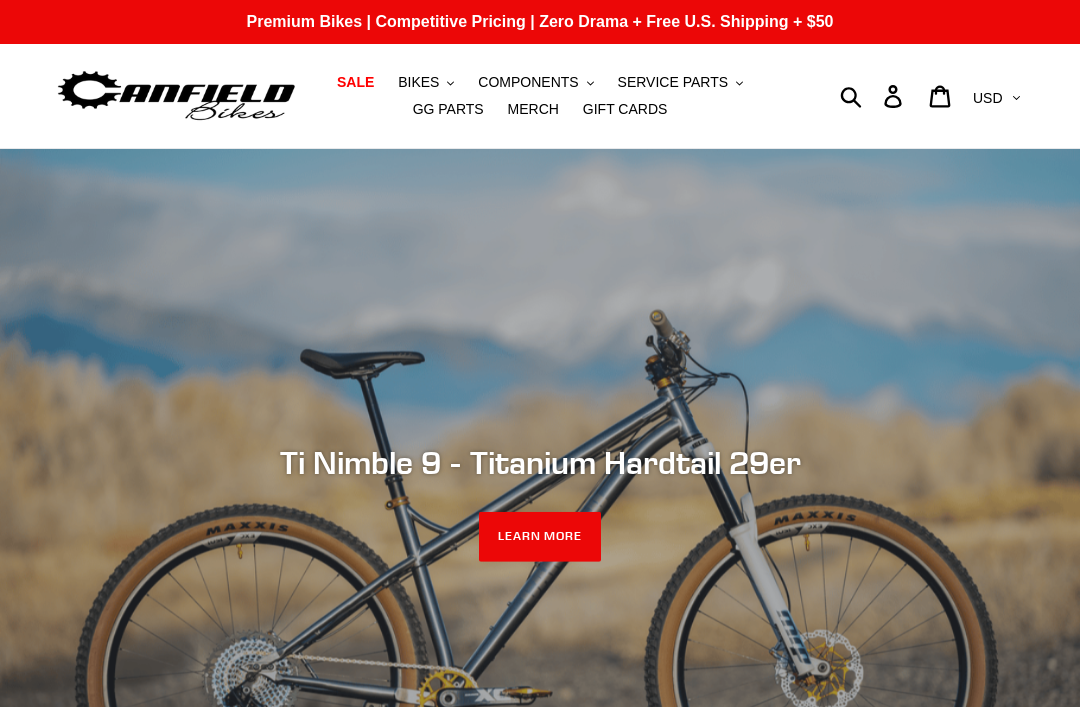 click on "BIKES" at bounding box center (418, 82) 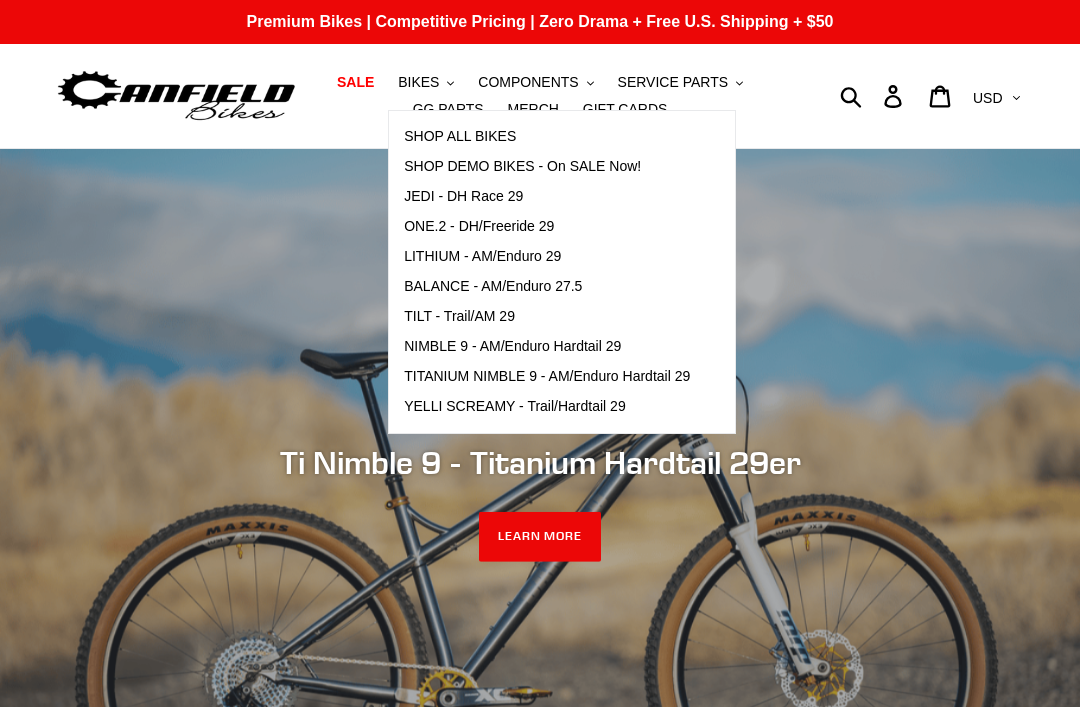 click on "LITHIUM - AM/Enduro 29" at bounding box center (482, 256) 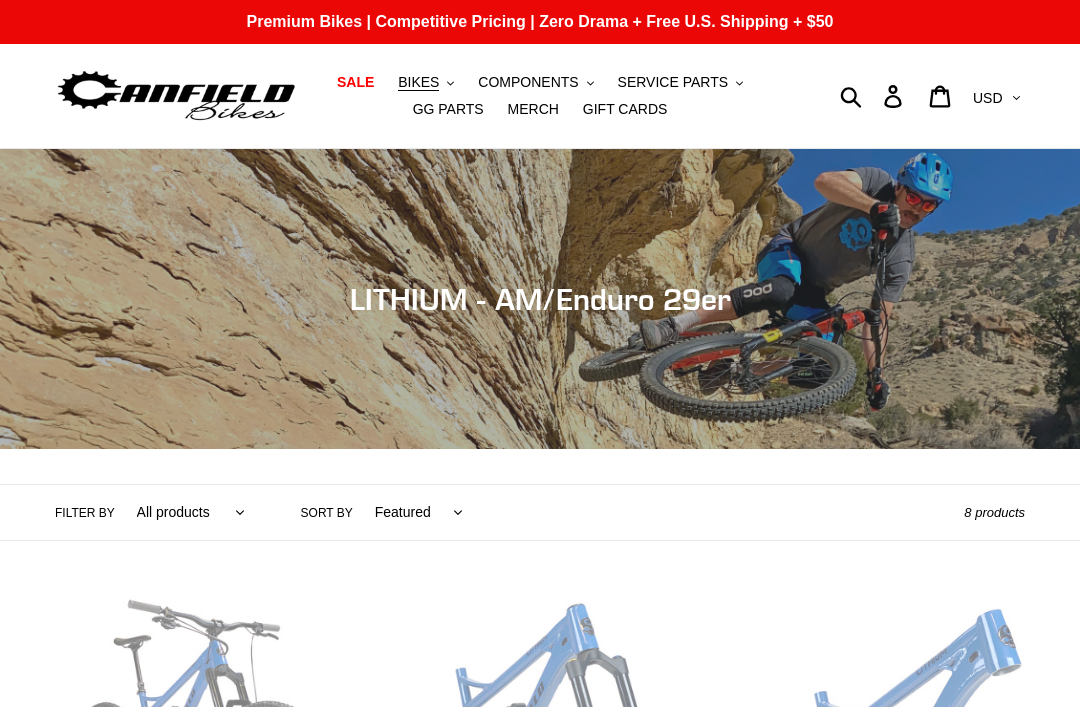 scroll, scrollTop: 0, scrollLeft: 0, axis: both 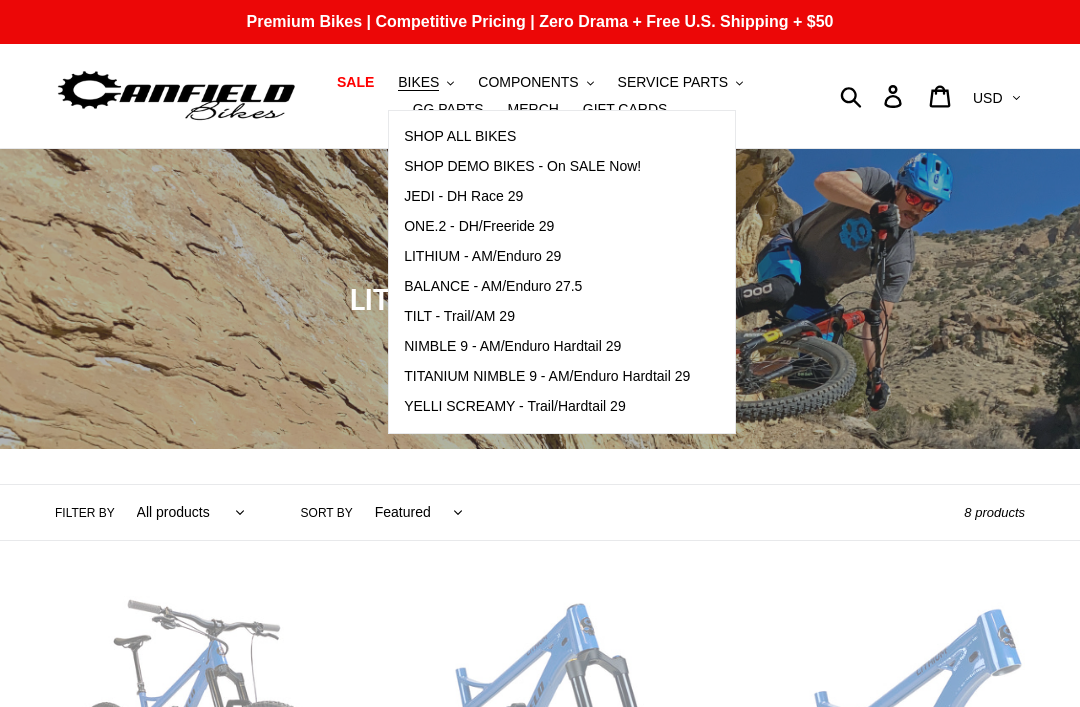 click on "JEDI - DH Race 29" at bounding box center [463, 196] 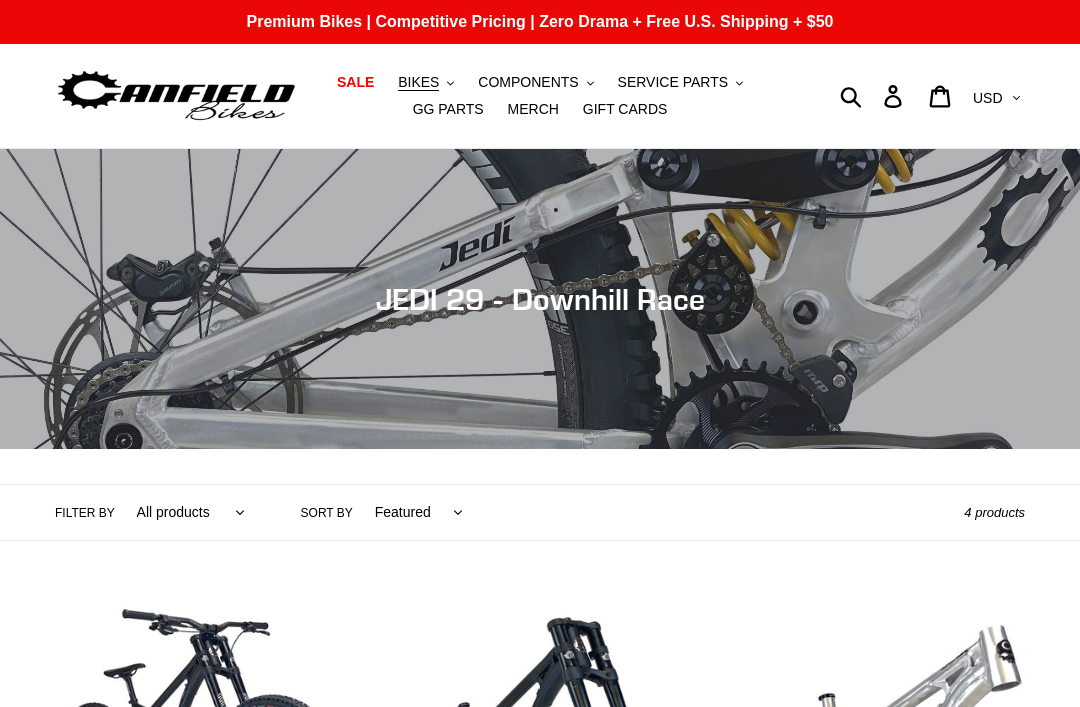 scroll, scrollTop: 75, scrollLeft: 0, axis: vertical 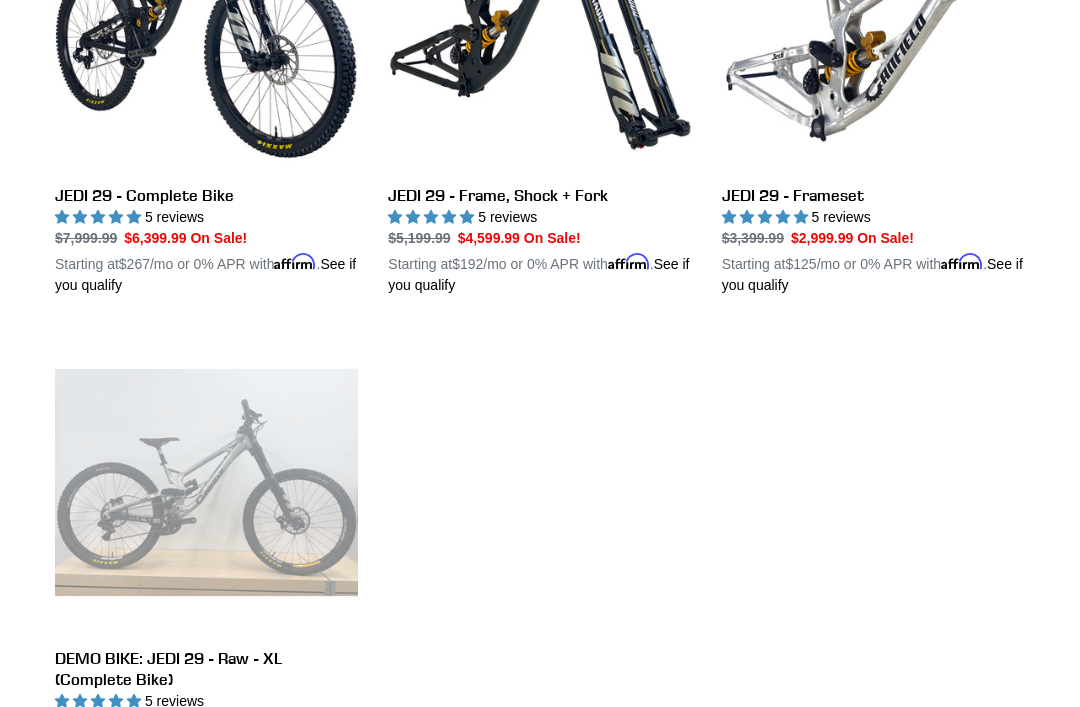 click on "JEDI 29 - Complete Bike" at bounding box center (206, 82) 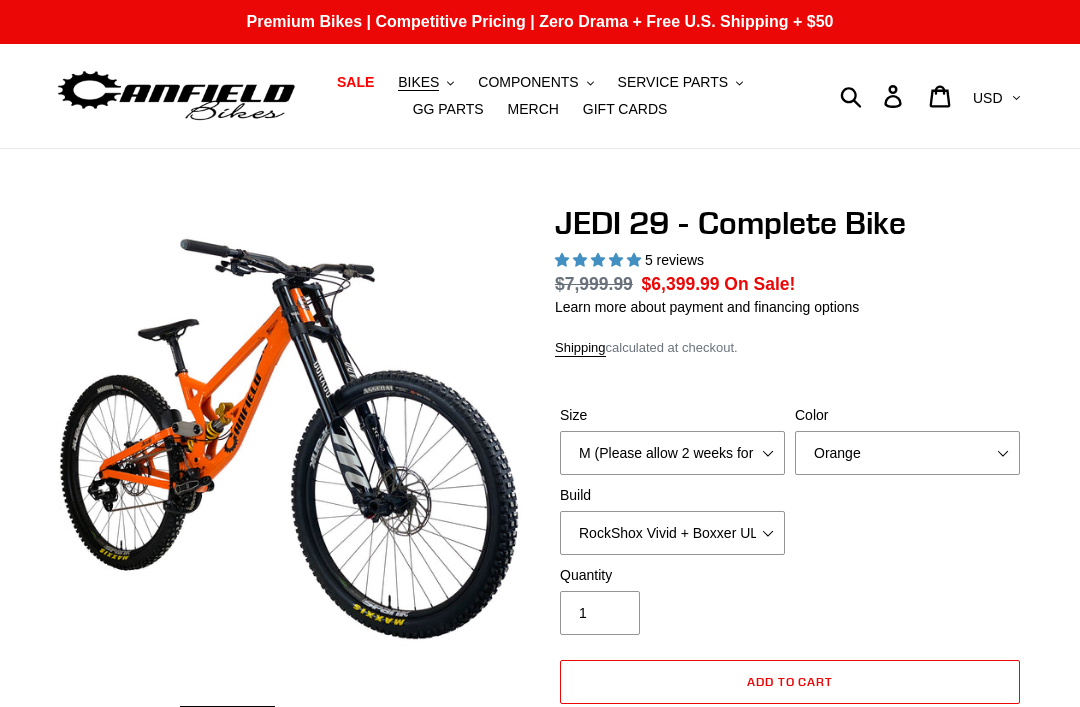 scroll, scrollTop: 0, scrollLeft: 0, axis: both 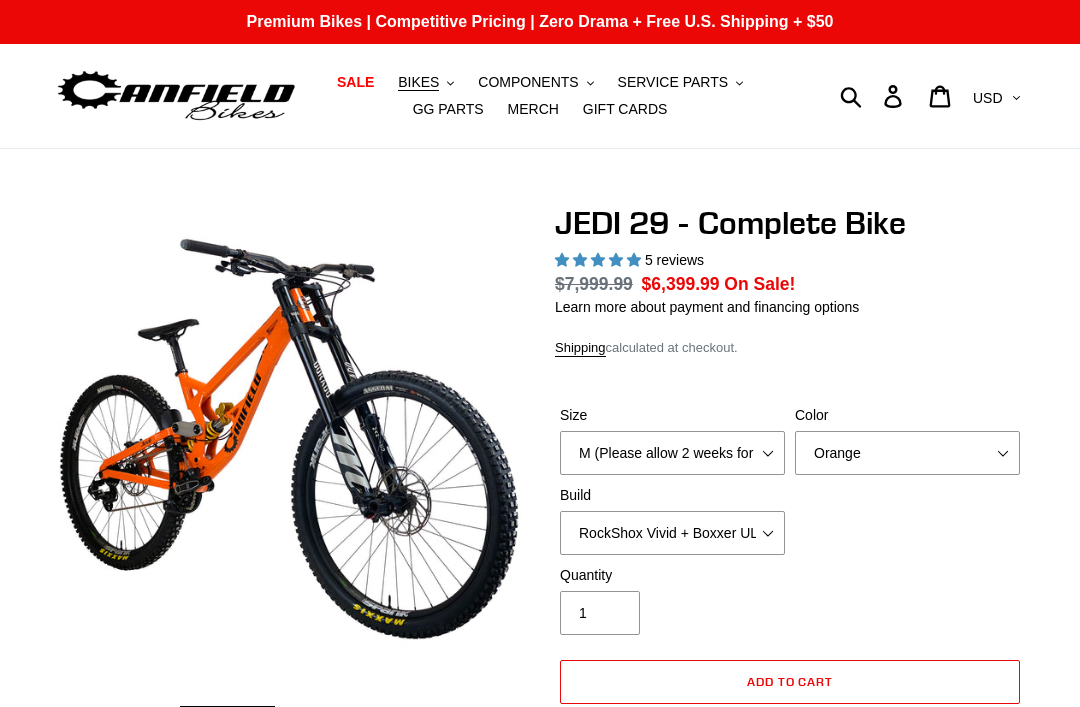 select on "highest-rating" 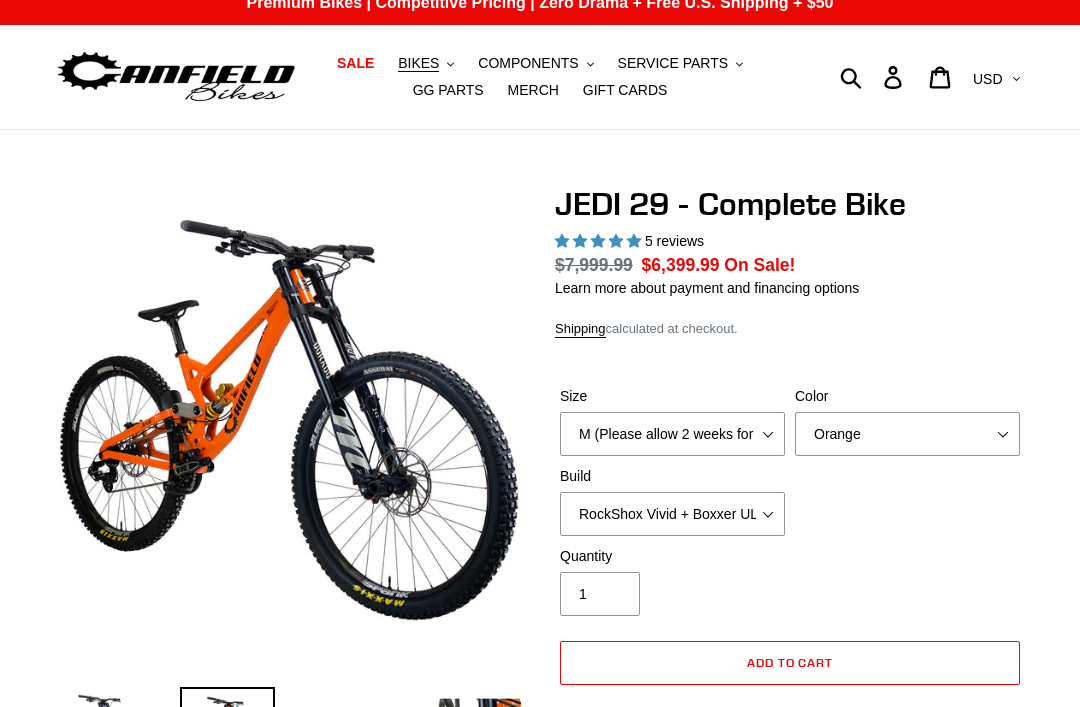 scroll, scrollTop: 19, scrollLeft: 0, axis: vertical 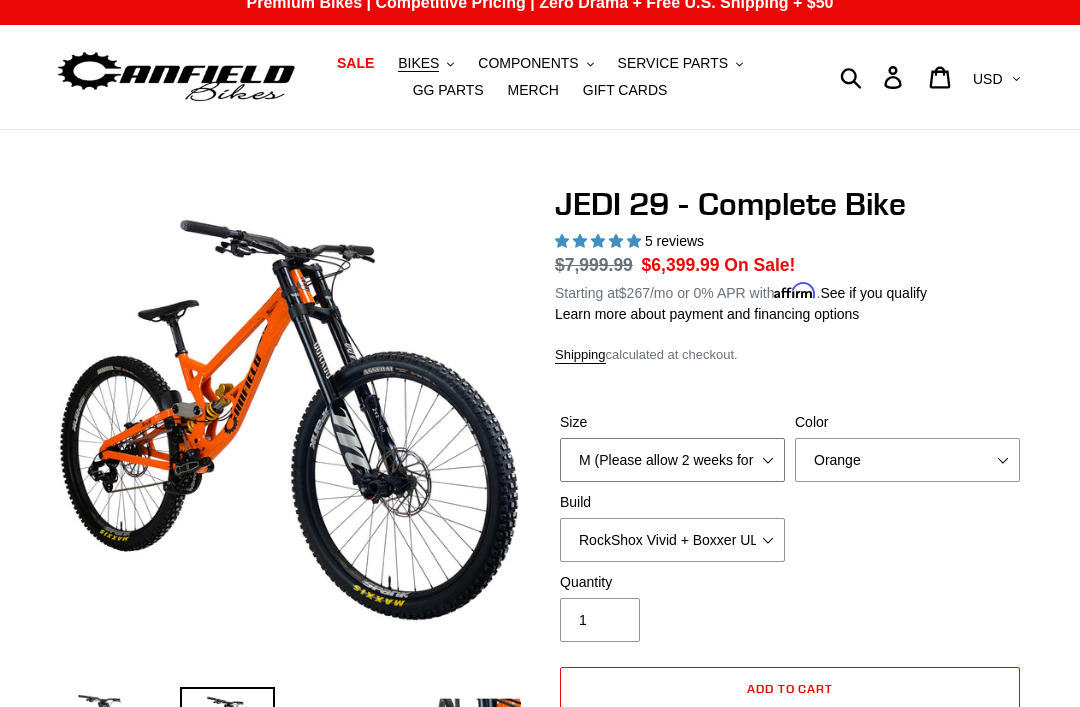 click on "M (Please allow 2 weeks for delivery)
L (Please allow 2 weeks for delivery)
XL (Please allow 2 weeks for delivery)" at bounding box center [672, 460] 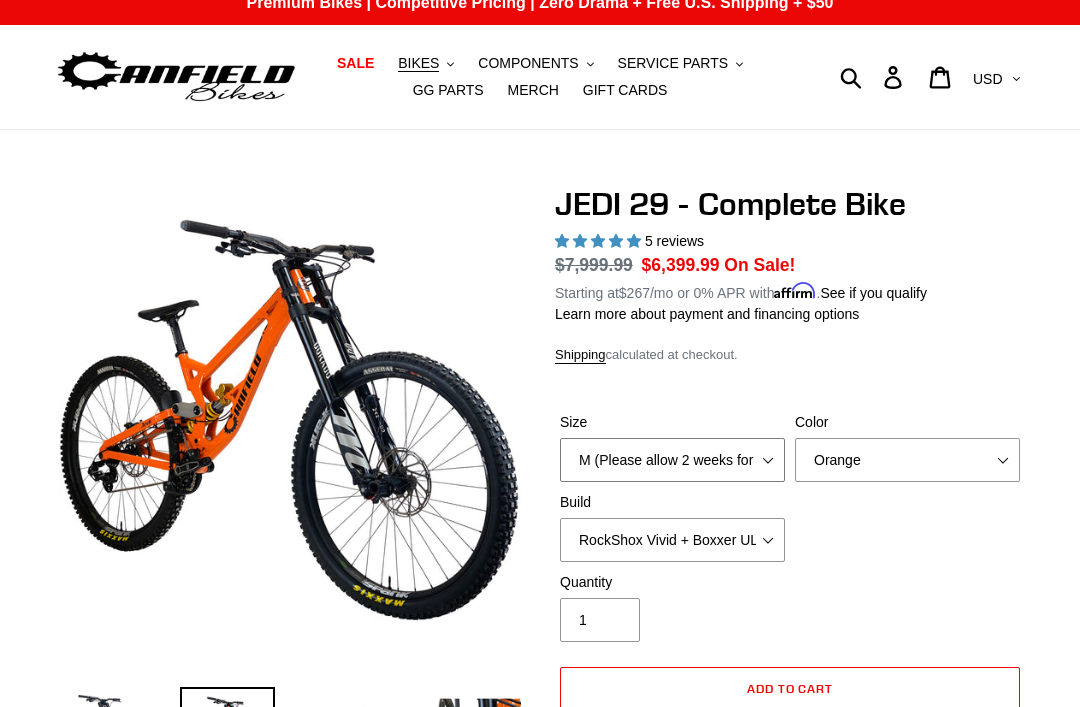 select on "L (Please allow 2 weeks for delivery)" 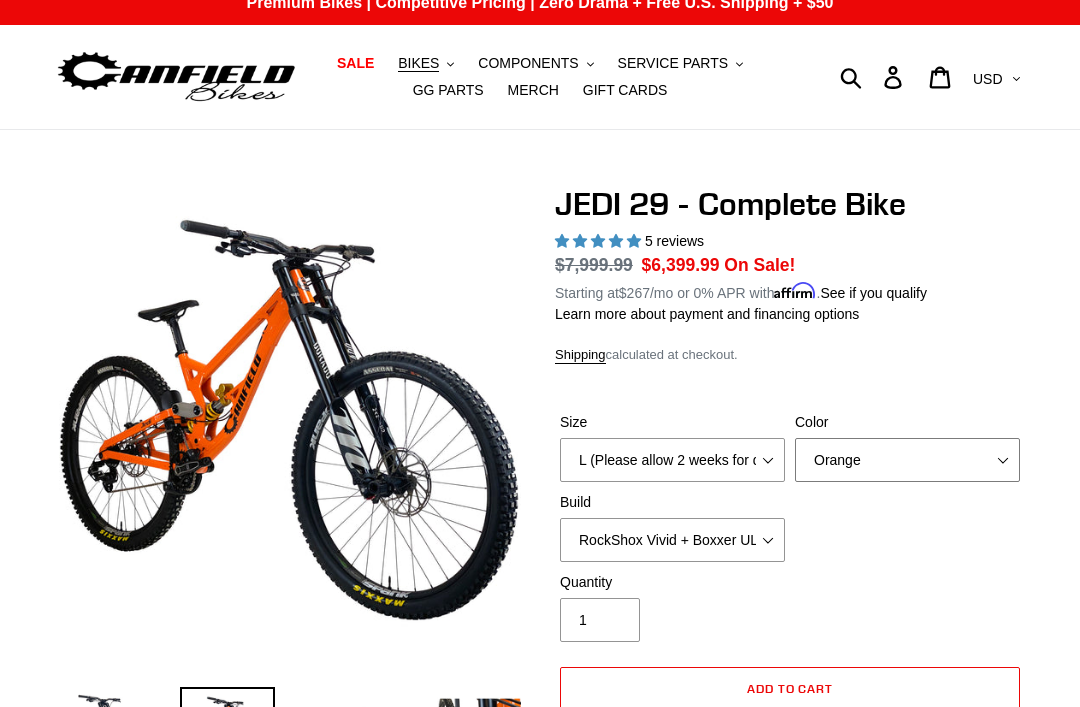 click on "Orange
Stealth Black
Raw" at bounding box center (907, 460) 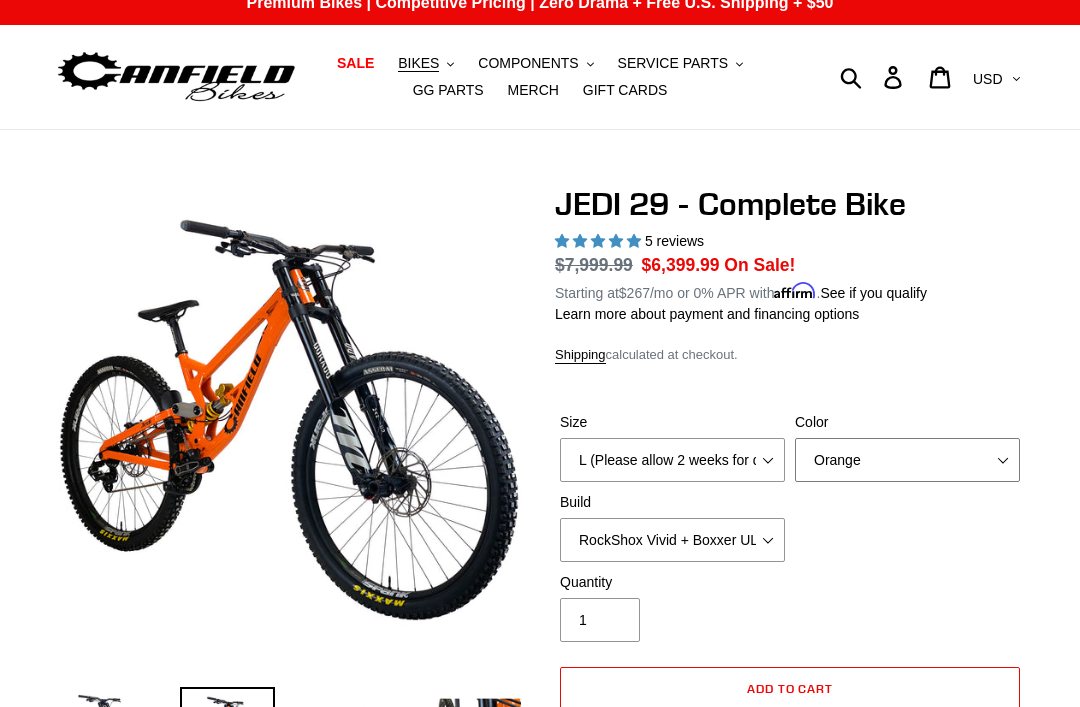 select on "Raw" 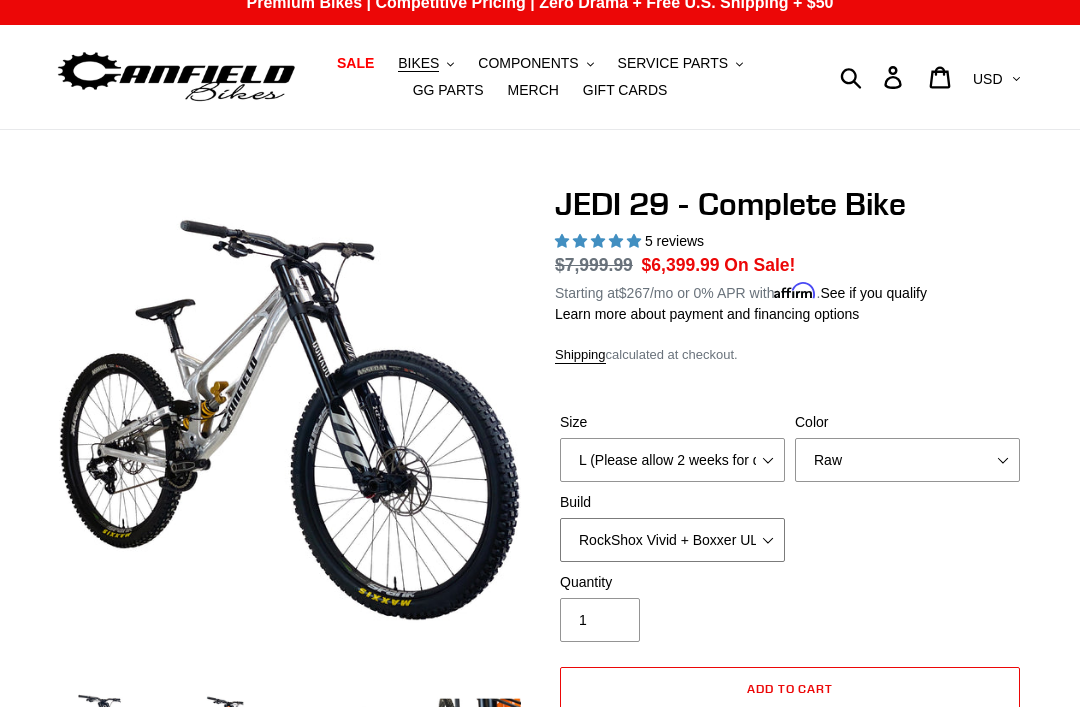 click on "RockShox Vivid + Boxxer ULT RC2 C3 200 + SRAM XO
RockShox Vivid + Boxxer ULT RC2 C3 200 + Shimano
Fox DHX2 + Fox 40 Float Grip 2 203 + SRAM XO
Fox DHX2 + Fox 40 Float Grip 2 203 + Shimano
EXT eStoria LOK V3 + EXT Vaia 200 + SRAM XO
EXT eStoria LOK V3 + EXT Vaia 200 + Shimano" at bounding box center (672, 540) 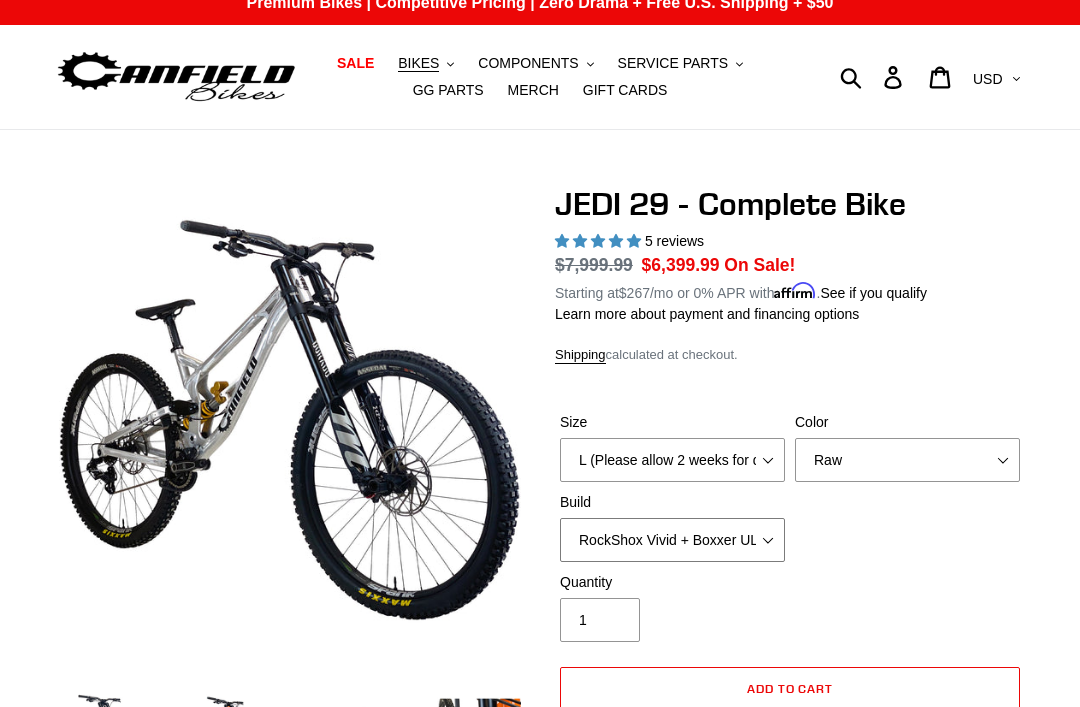 click on "RockShox Vivid + Boxxer ULT RC2 C3 200 + SRAM XO
RockShox Vivid + Boxxer ULT RC2 C3 200 + Shimano
Fox DHX2 + Fox 40 Float Grip 2 203 + SRAM XO
Fox DHX2 + Fox 40 Float Grip 2 203 + Shimano
EXT eStoria LOK V3 + EXT Vaia 200 + SRAM XO
EXT eStoria LOK V3 + EXT Vaia 200 + Shimano" at bounding box center [672, 540] 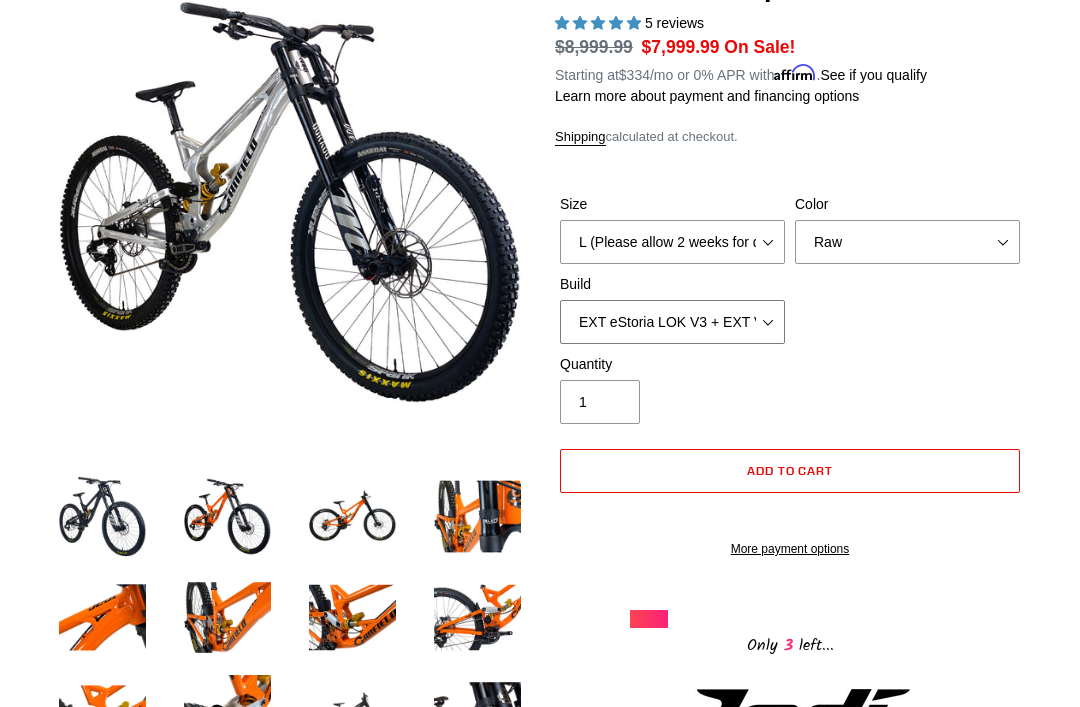 scroll, scrollTop: 237, scrollLeft: 0, axis: vertical 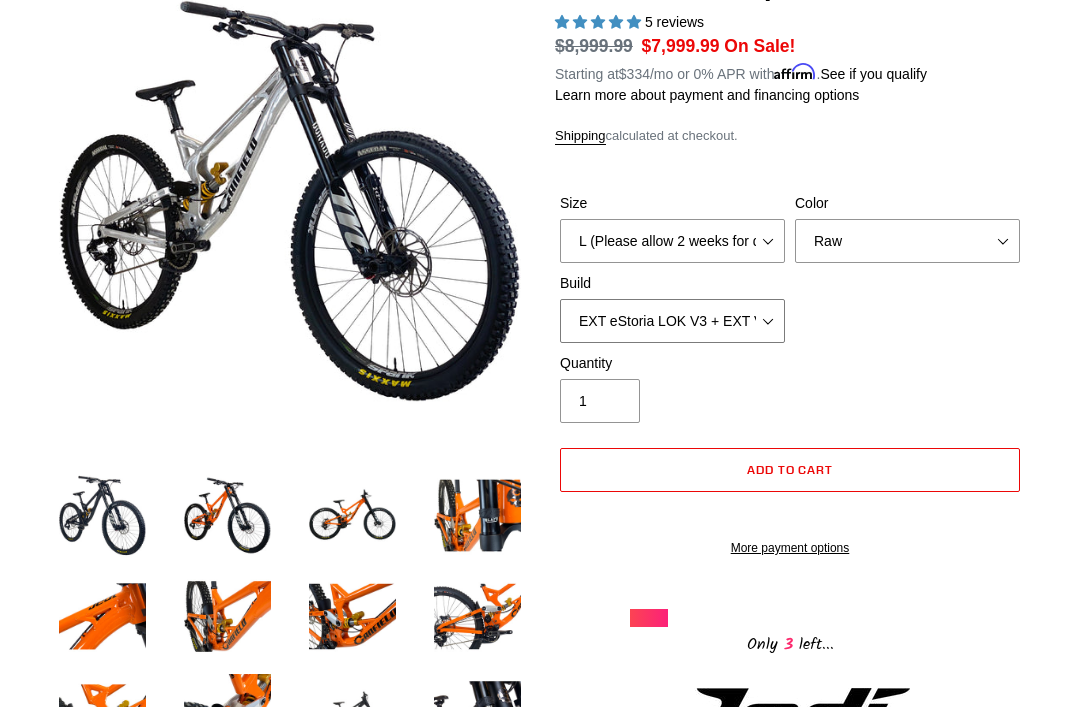 click on "RockShox Vivid + Boxxer ULT RC2 C3 200 + SRAM XO
RockShox Vivid + Boxxer ULT RC2 C3 200 + Shimano
Fox DHX2 + Fox 40 Float Grip 2 203 + SRAM XO
Fox DHX2 + Fox 40 Float Grip 2 203 + Shimano
EXT eStoria LOK V3 + EXT Vaia 200 + SRAM XO
EXT eStoria LOK V3 + EXT Vaia 200 + Shimano" at bounding box center [672, 322] 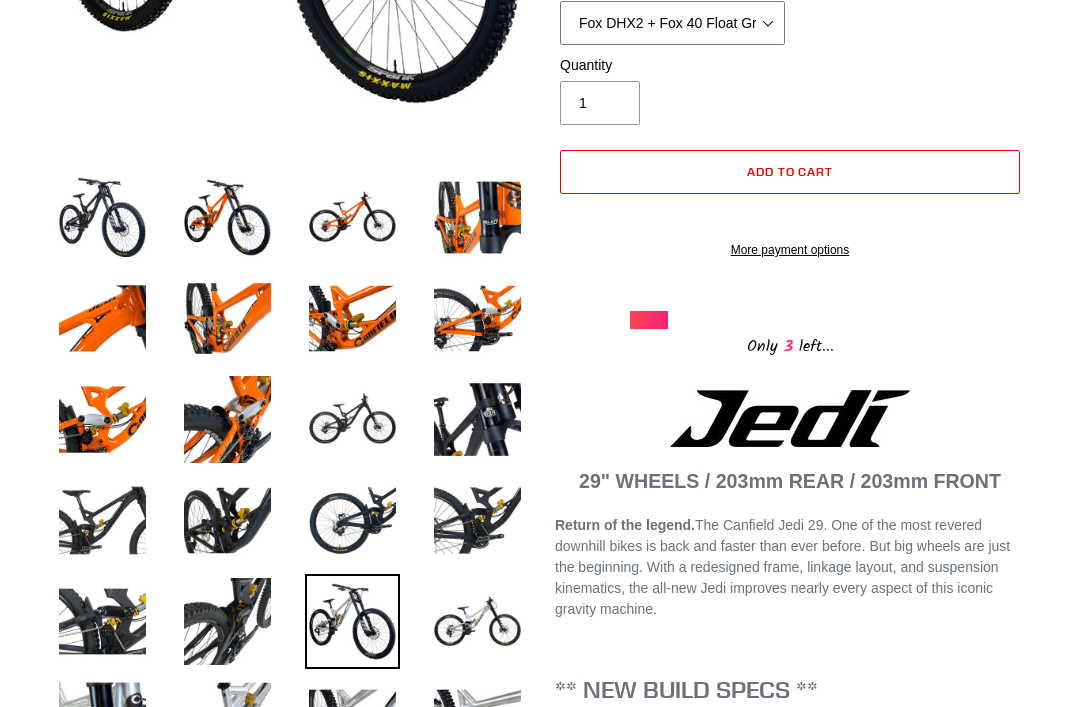 scroll, scrollTop: 554, scrollLeft: 0, axis: vertical 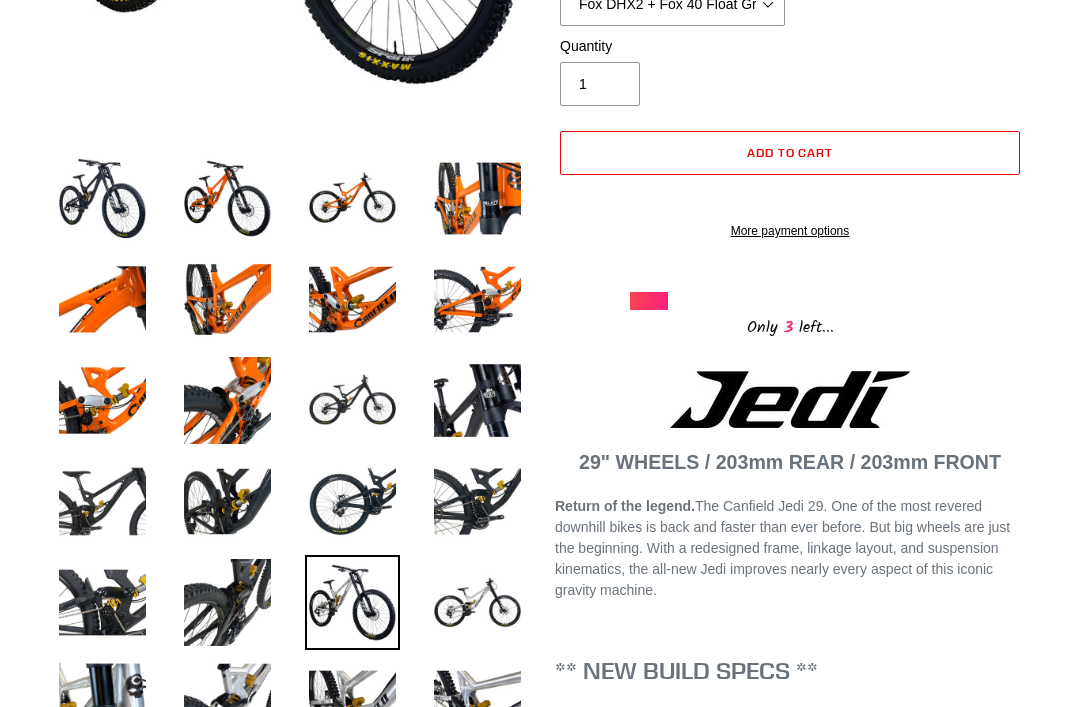 click at bounding box center [352, 400] 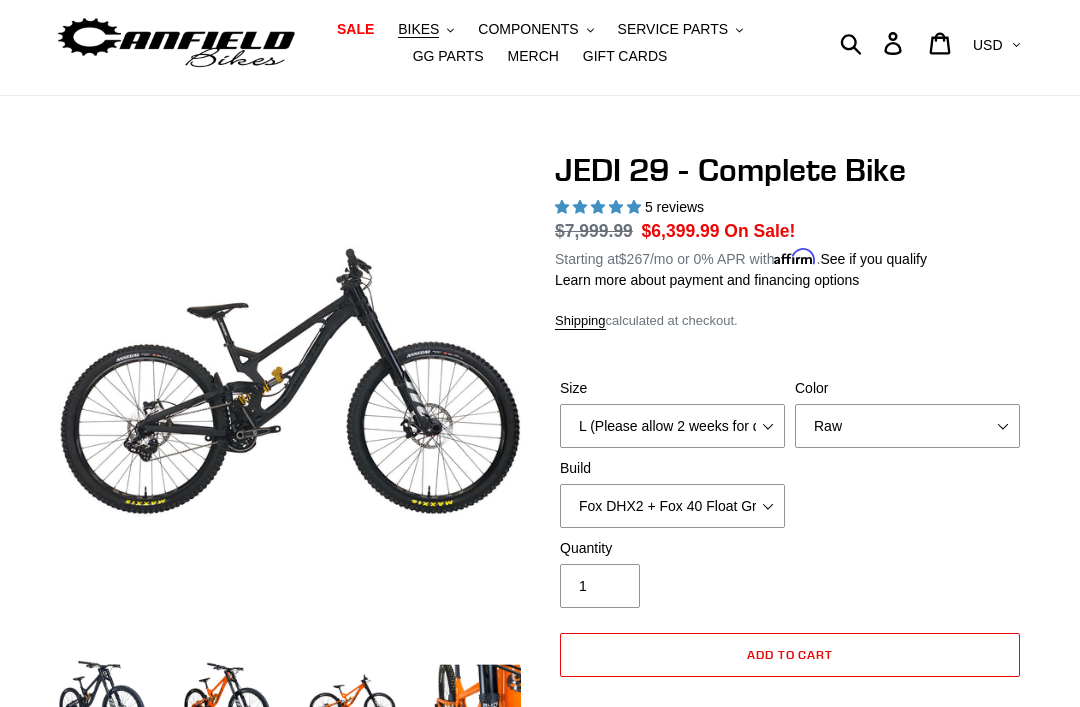 scroll, scrollTop: 0, scrollLeft: 0, axis: both 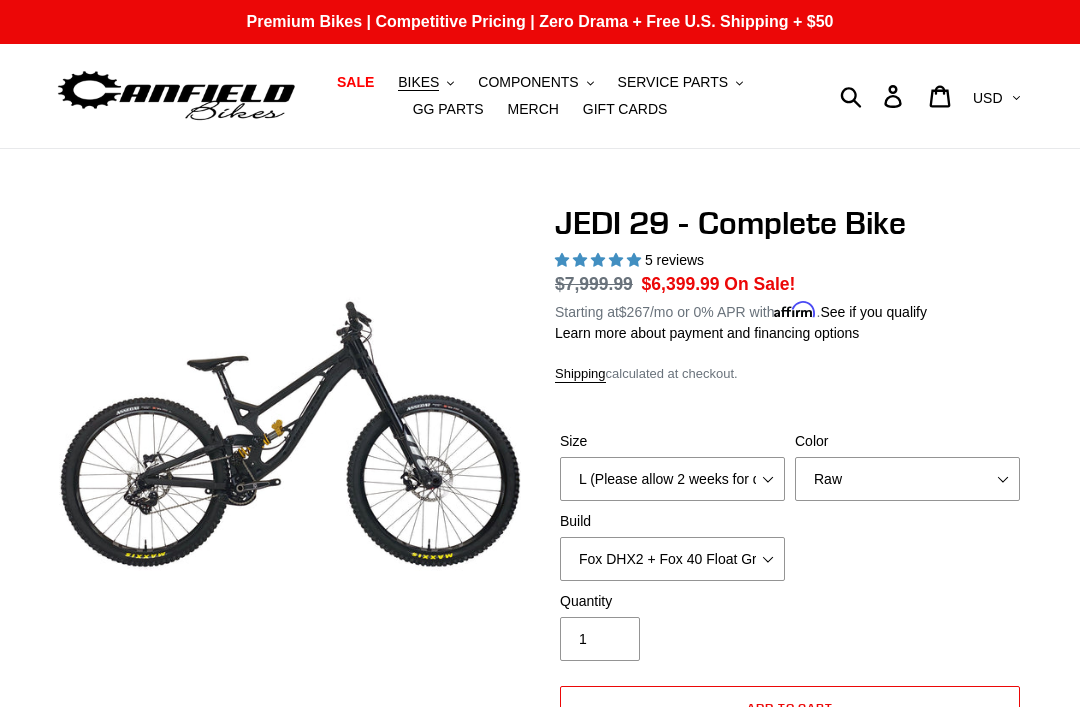 click on "BIKES" at bounding box center (418, 82) 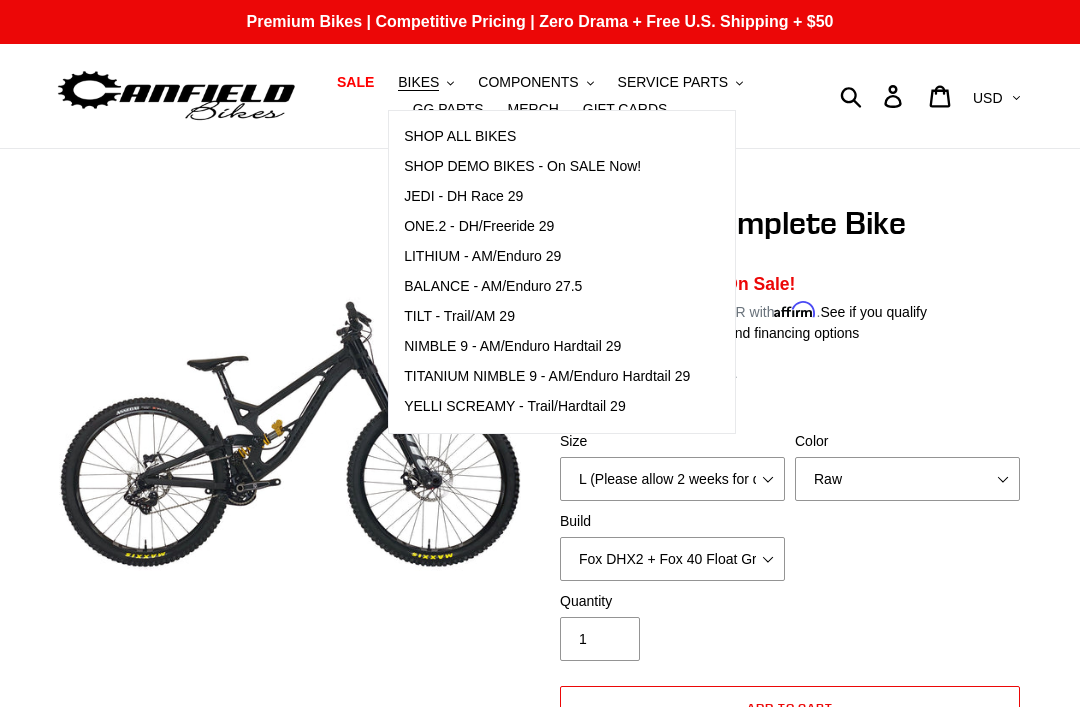 click on "TILT - Trail/AM 29" at bounding box center [547, 317] 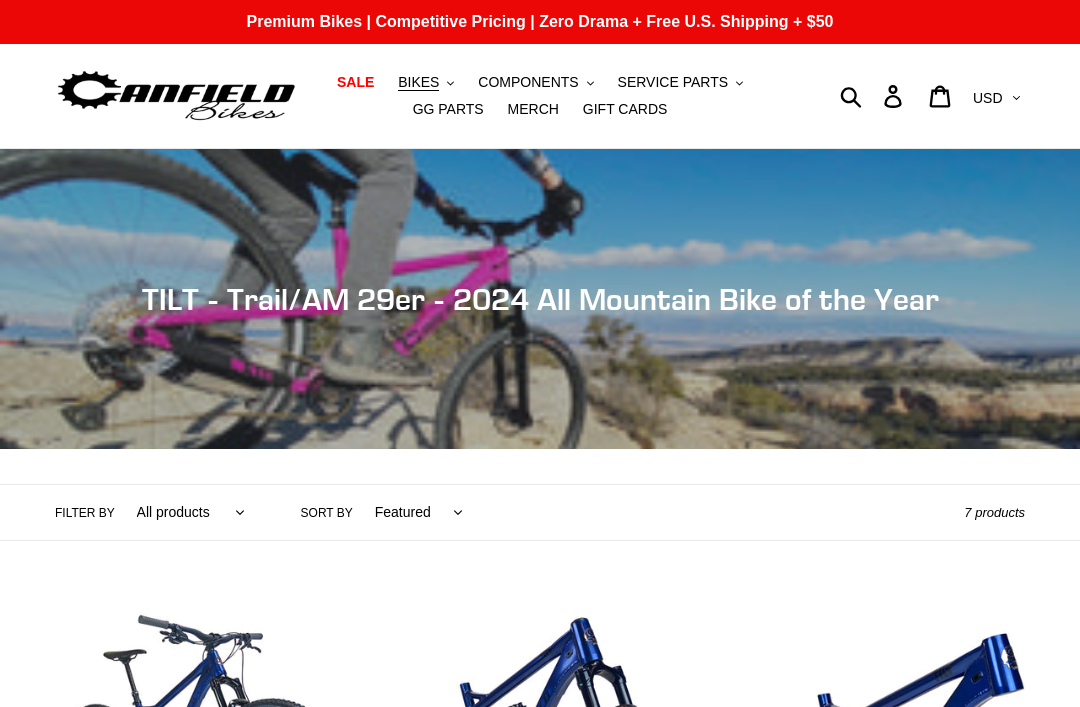 scroll, scrollTop: 0, scrollLeft: 0, axis: both 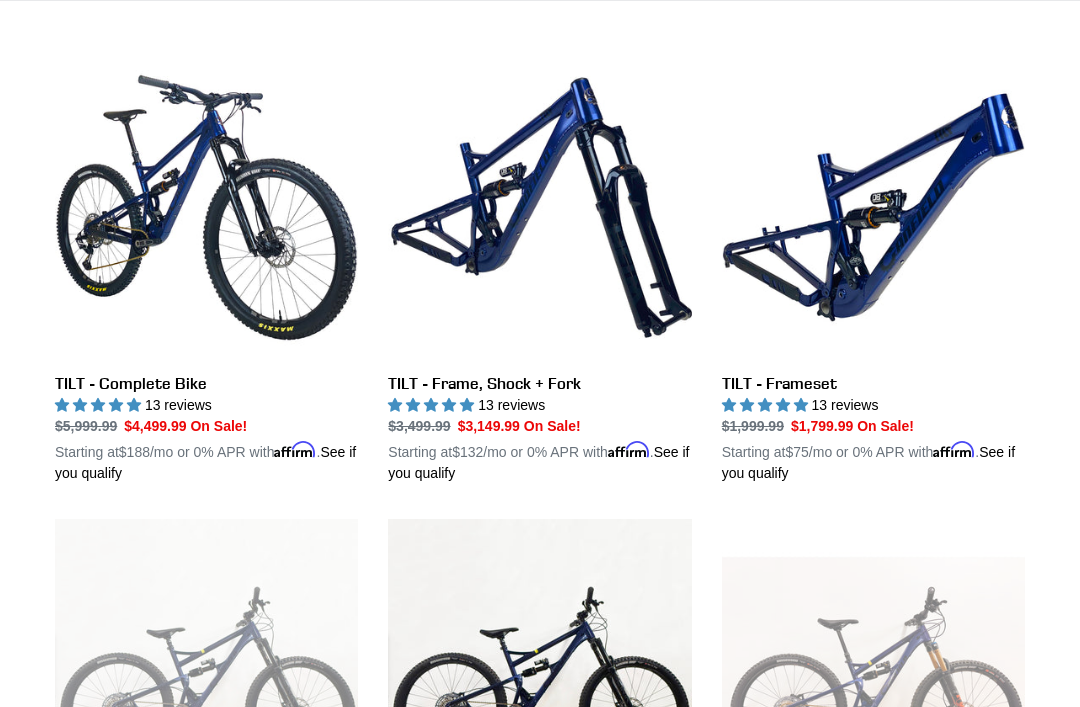 click on "TILT - Complete Bike" at bounding box center (206, 270) 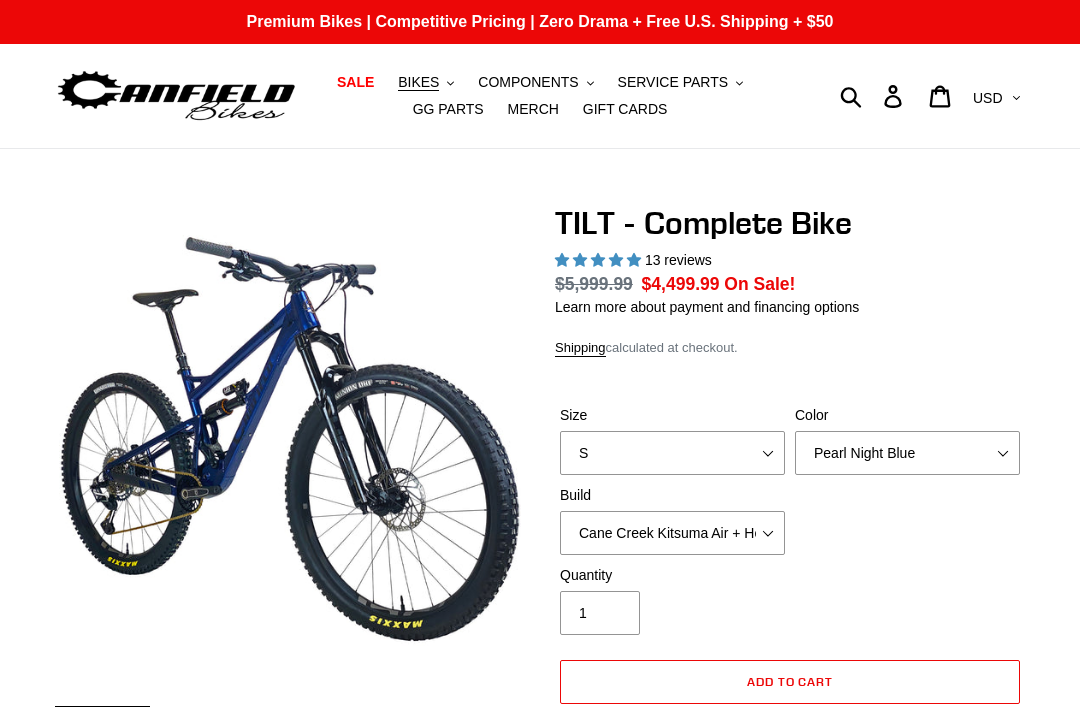 scroll, scrollTop: 0, scrollLeft: 0, axis: both 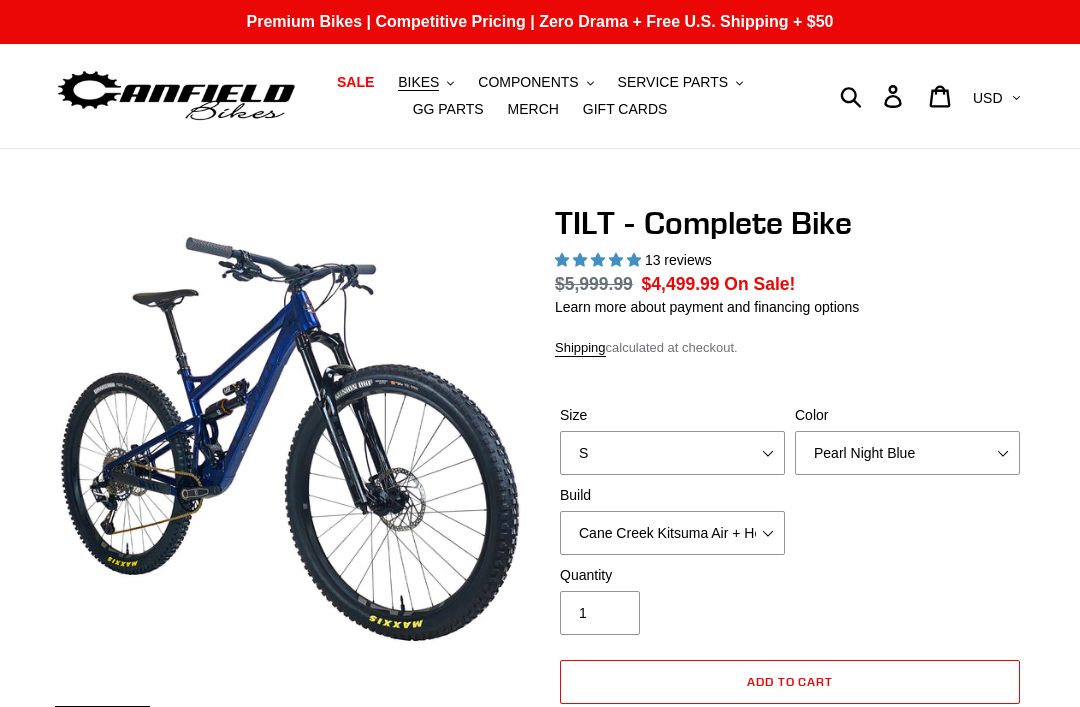 select on "highest-rating" 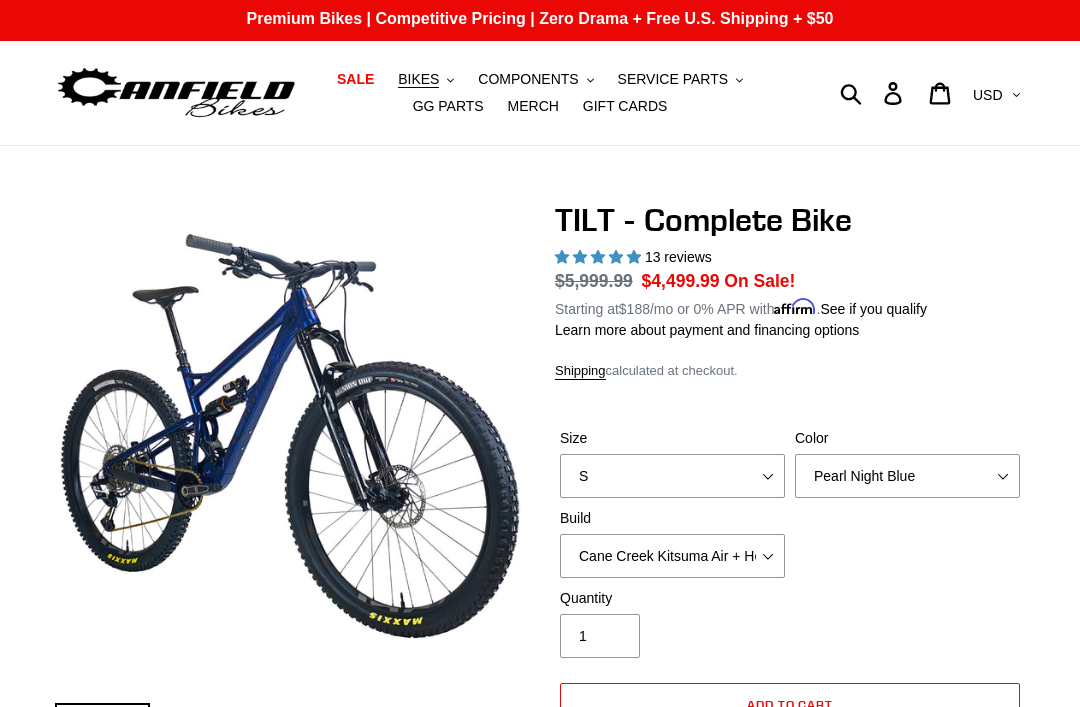 scroll, scrollTop: 3, scrollLeft: 0, axis: vertical 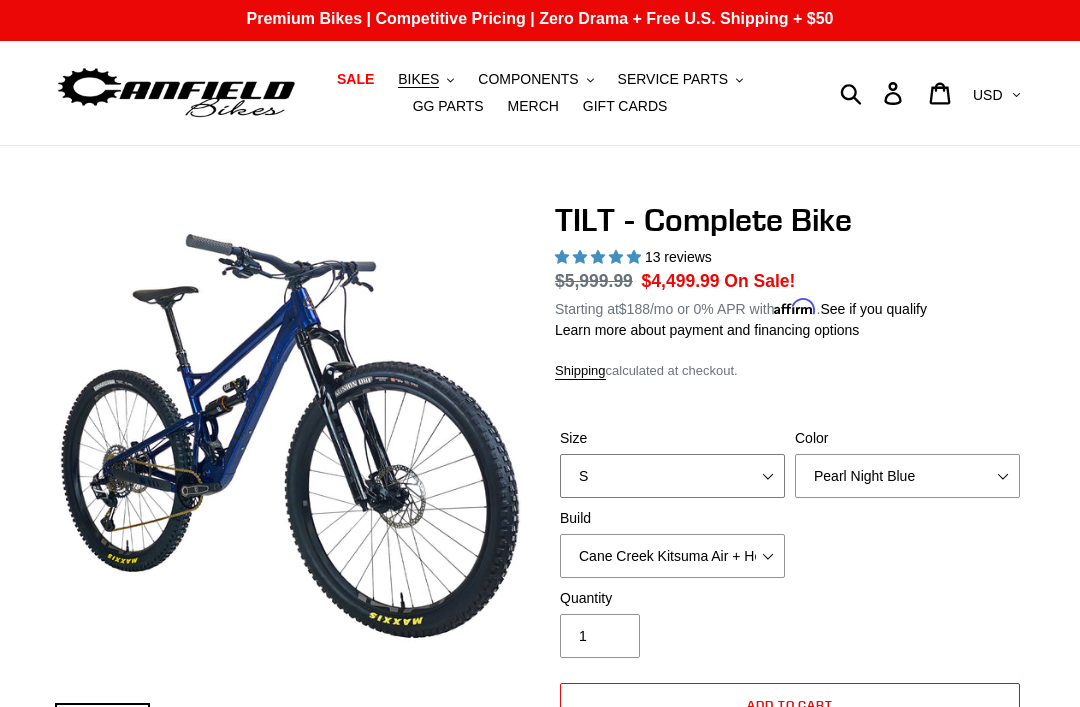 click on "S
M
L" at bounding box center [672, 476] 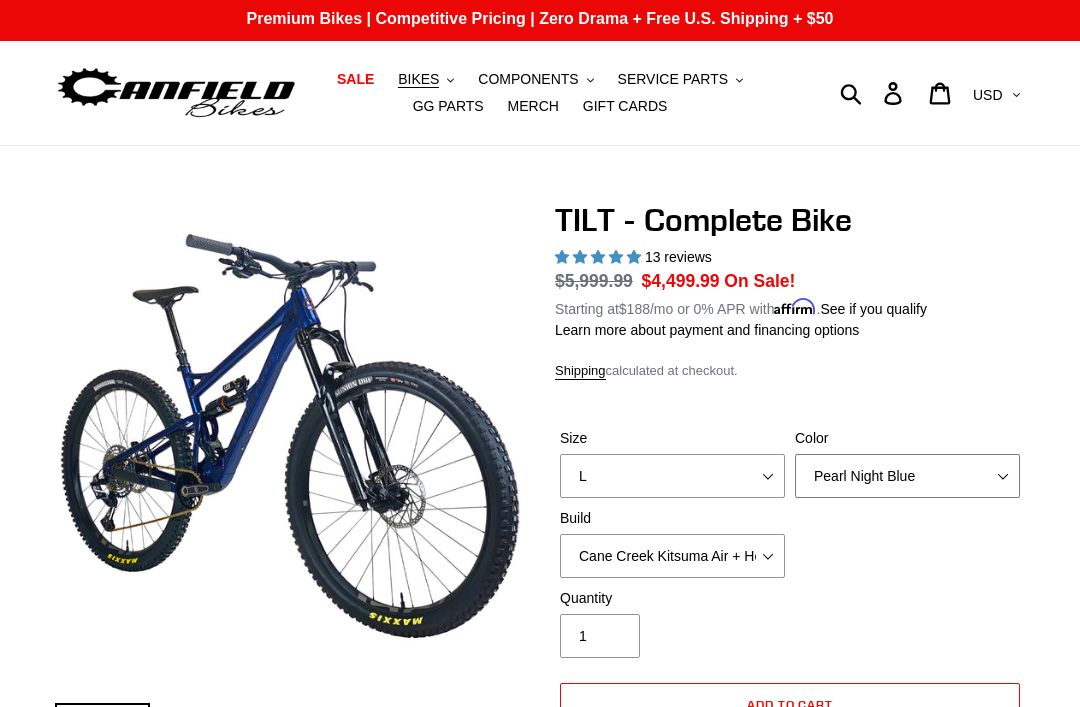 click on "Pearl Night Blue
Stealth Silver
Raw" at bounding box center [907, 476] 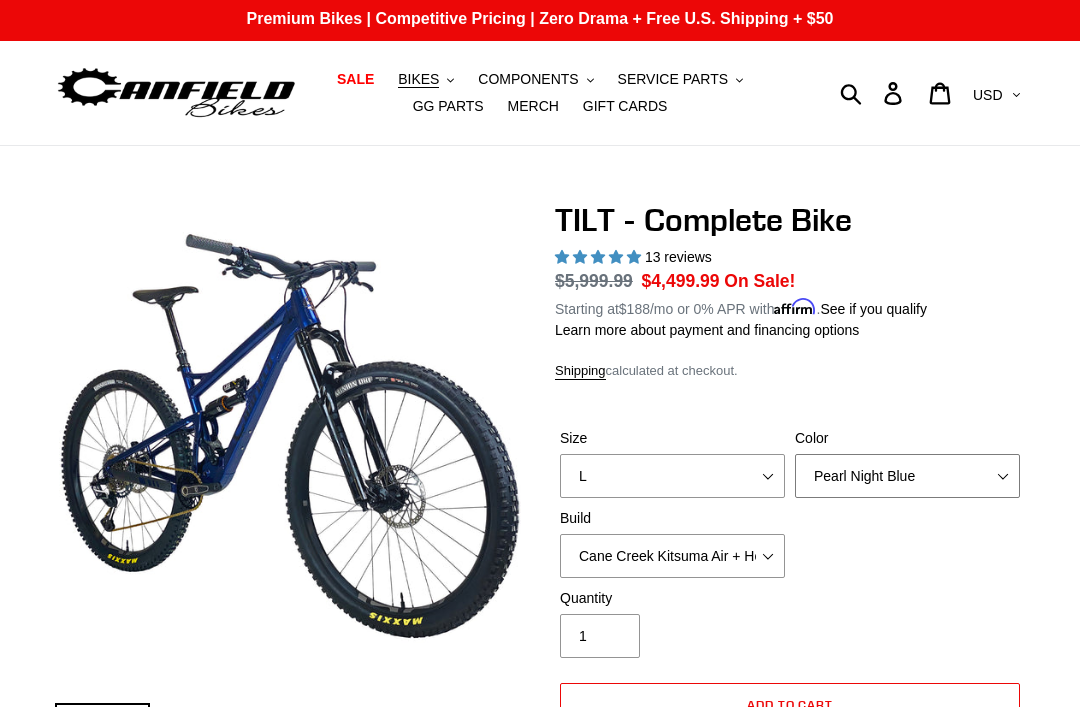 select on "Raw" 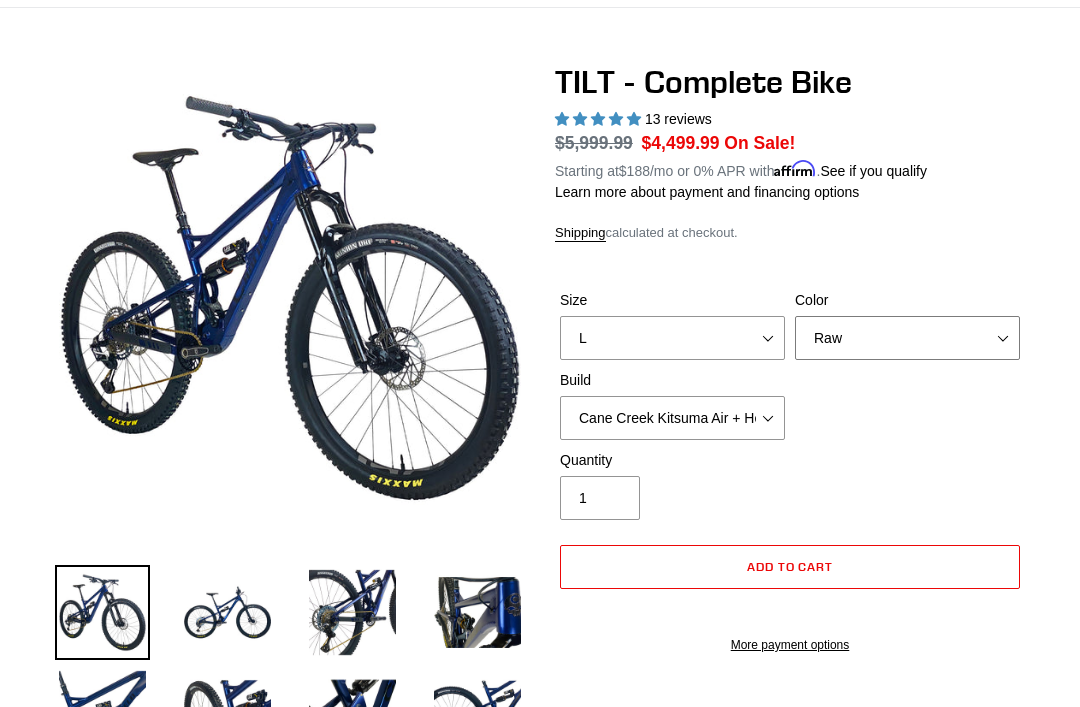scroll, scrollTop: 148, scrollLeft: 0, axis: vertical 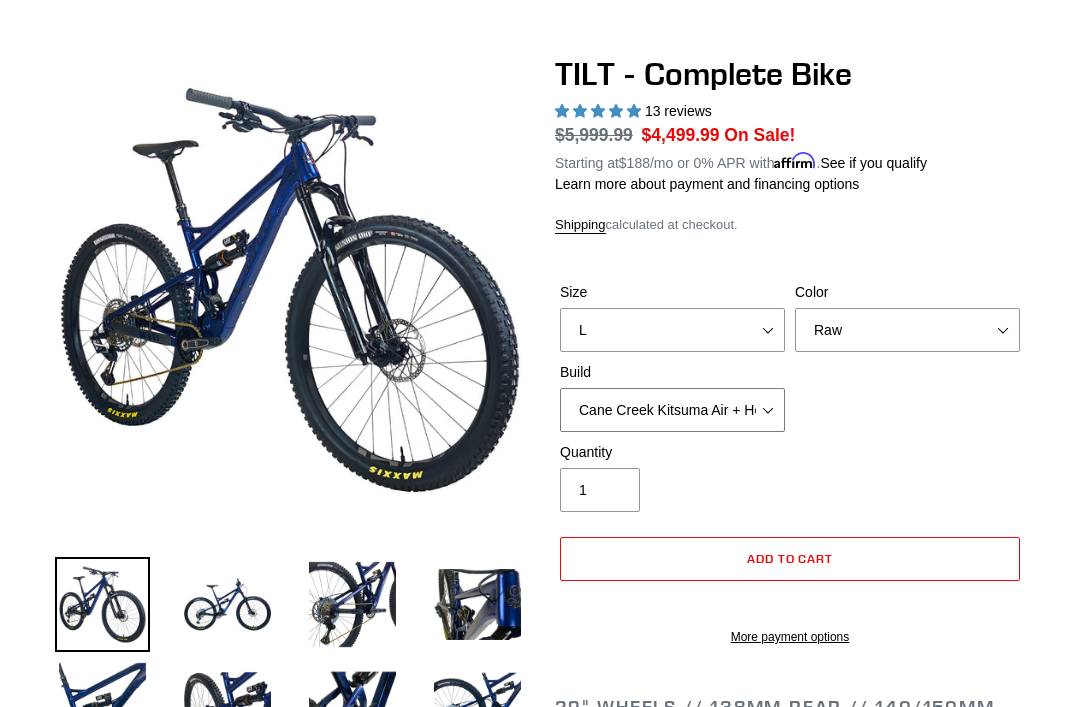 click on "Cane Creek Kitsuma Air + Helm MKII 140 + SRAM GX
Cane Creek Kitsuma Air + Helm MKII 140 + SRAM XO1
Cane Creek Kitsuma Air + Helm MKII 140 + Shimano XT
Fox Float X + 36 SL Factory Grip X 140 + SRAM GX
Fox Float X + 36 SL Factory Grip X 140 + SRAM XO
Fox Float X + 36 SL Factory Grip X 140 + Shimano XT
RockShox SD ULT + Pike ULT 140 + SRAM GX
RockShox SD ULT + Pike ULT 140 + SRAM XO
RockShox SD ULT + Pike ULT 140 + Shimano XT" at bounding box center (672, 411) 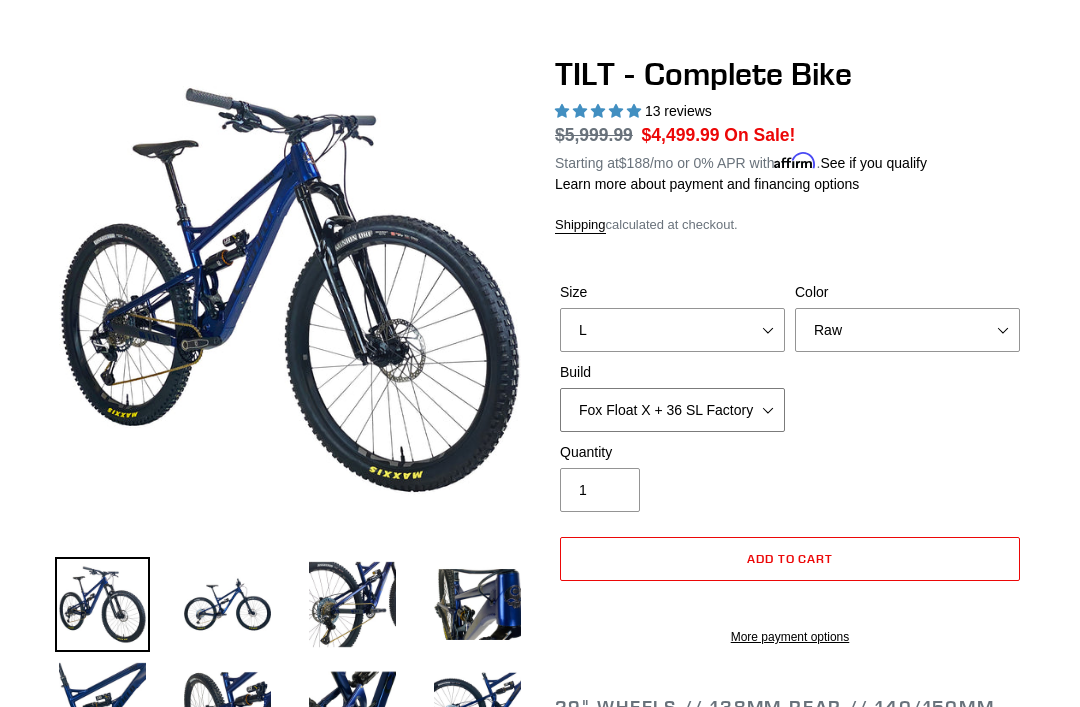 click on "Cane Creek Kitsuma Air + Helm MKII 140 + SRAM GX
Cane Creek Kitsuma Air + Helm MKII 140 + SRAM XO1
Cane Creek Kitsuma Air + Helm MKII 140 + Shimano XT
Fox Float X + 36 SL Factory Grip X 140 + SRAM GX
Fox Float X + 36 SL Factory Grip X 140 + SRAM XO
Fox Float X + 36 SL Factory Grip X 140 + Shimano XT
RockShox SD ULT + Pike ULT 140 + SRAM GX
RockShox SD ULT + Pike ULT 140 + SRAM XO
RockShox SD ULT + Pike ULT 140 + Shimano XT" at bounding box center (672, 410) 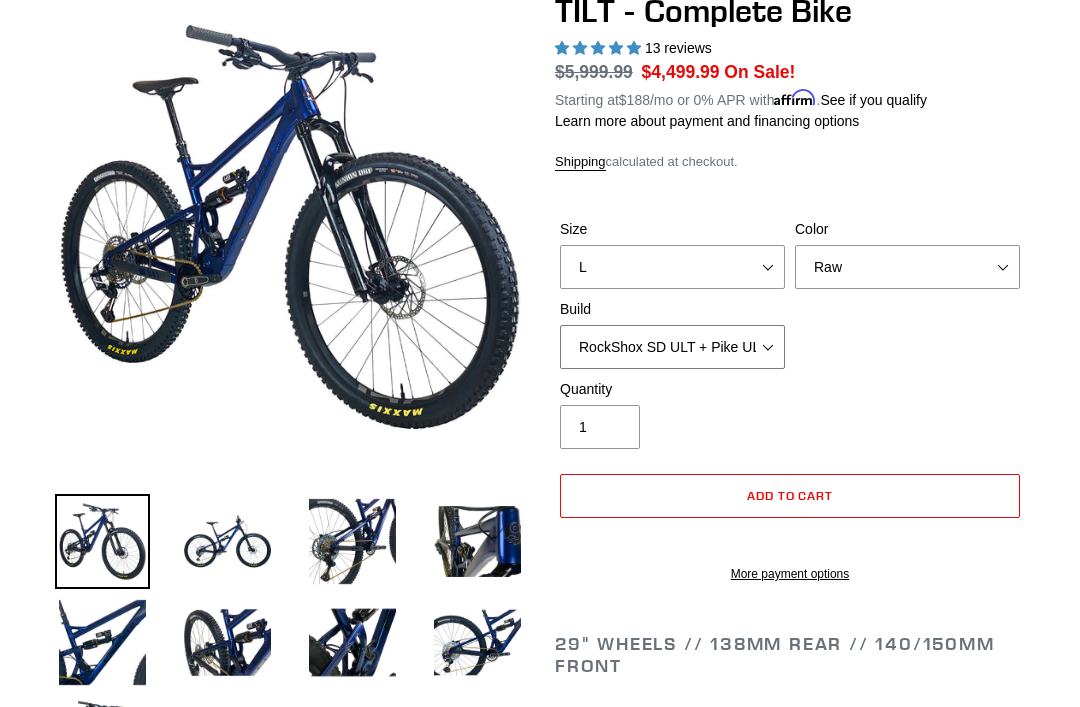 scroll, scrollTop: 0, scrollLeft: 0, axis: both 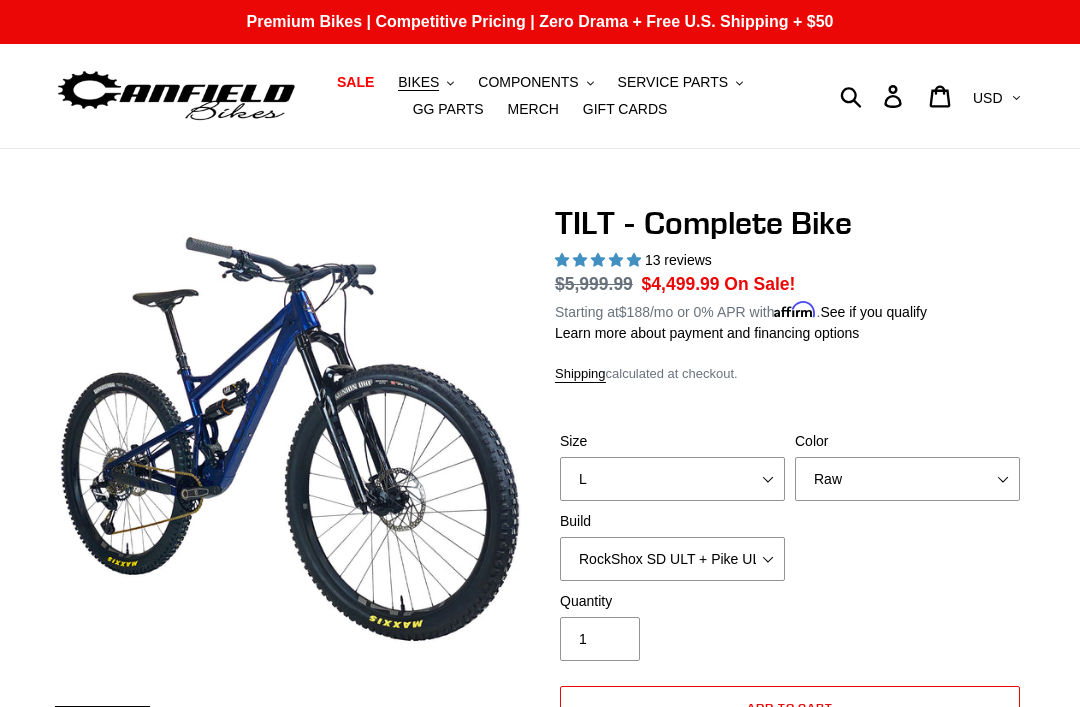 click on "13 reviews" at bounding box center (678, 260) 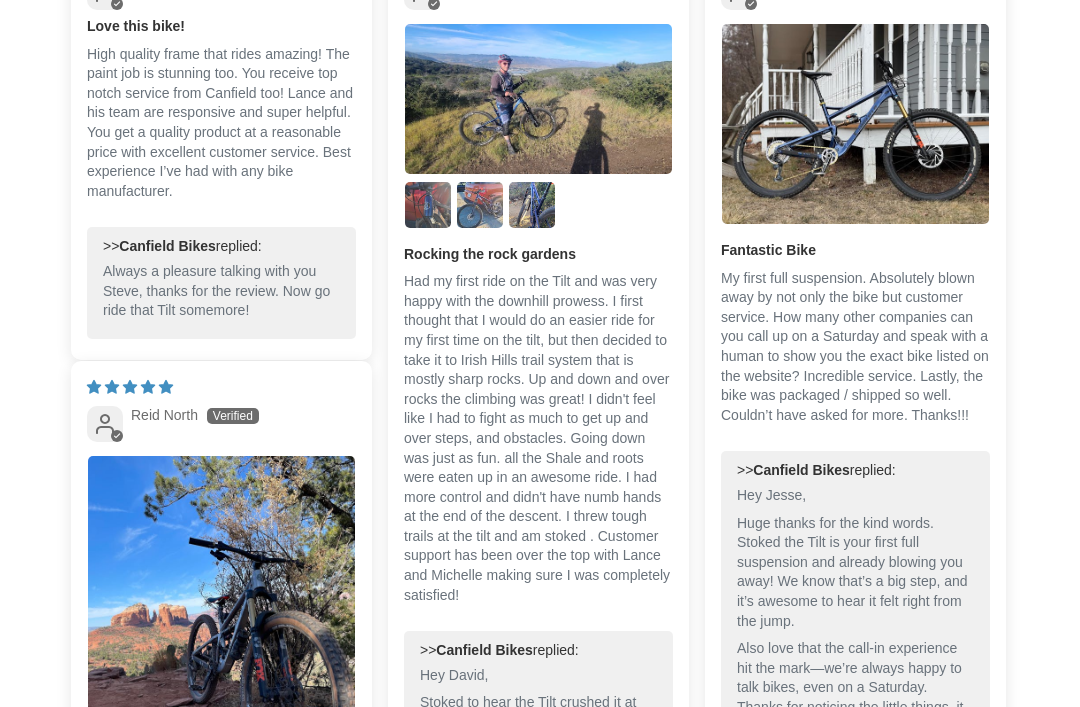 scroll, scrollTop: 4697, scrollLeft: 0, axis: vertical 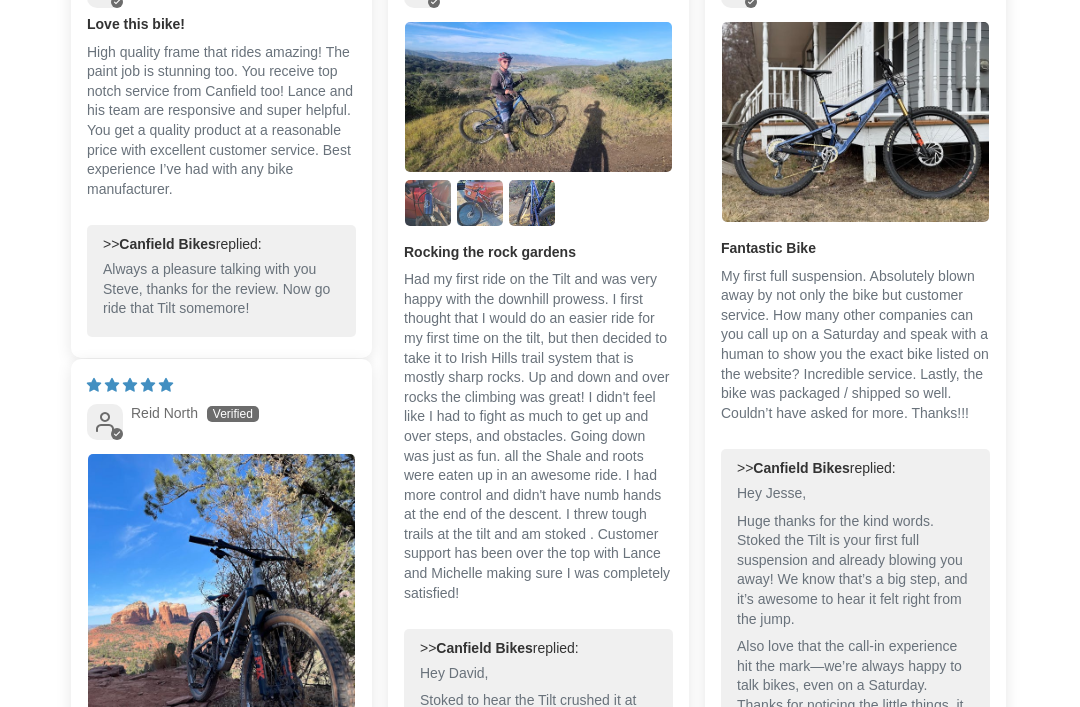 click at bounding box center (855, 122) 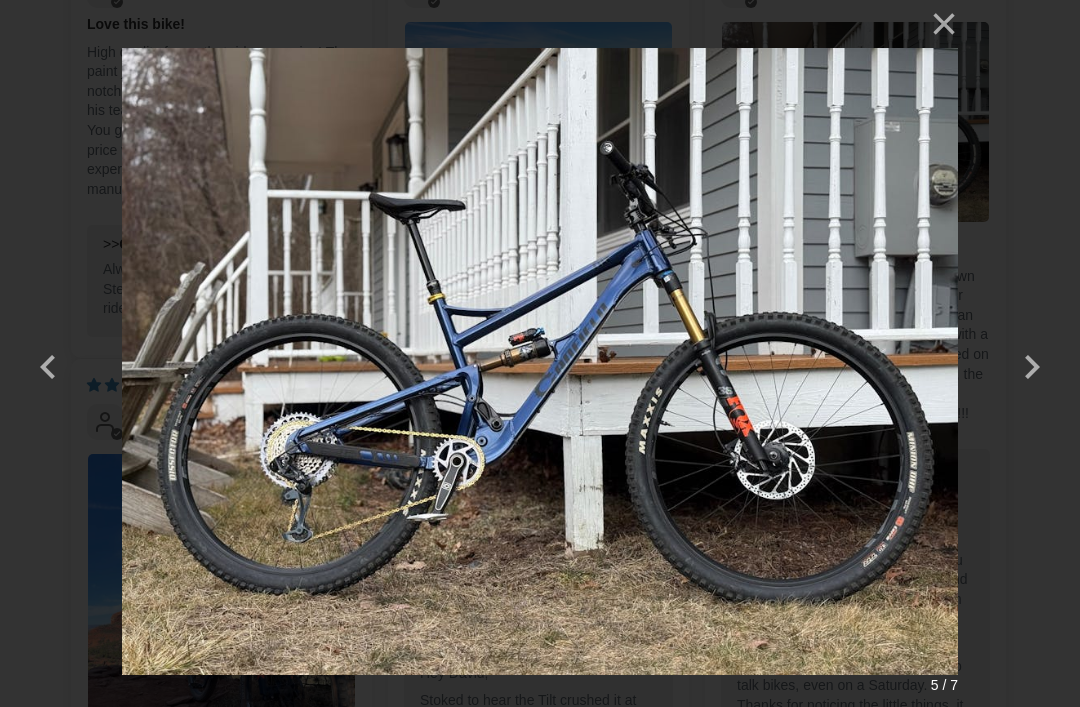 click on "×" at bounding box center [934, 24] 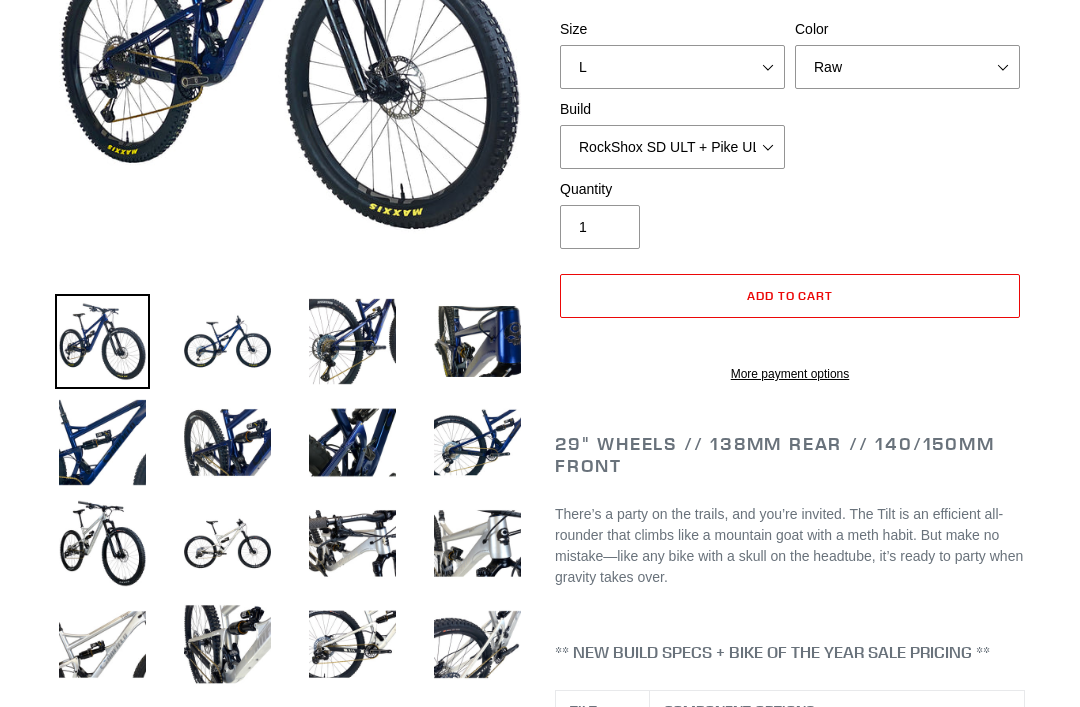 scroll, scrollTop: 0, scrollLeft: 0, axis: both 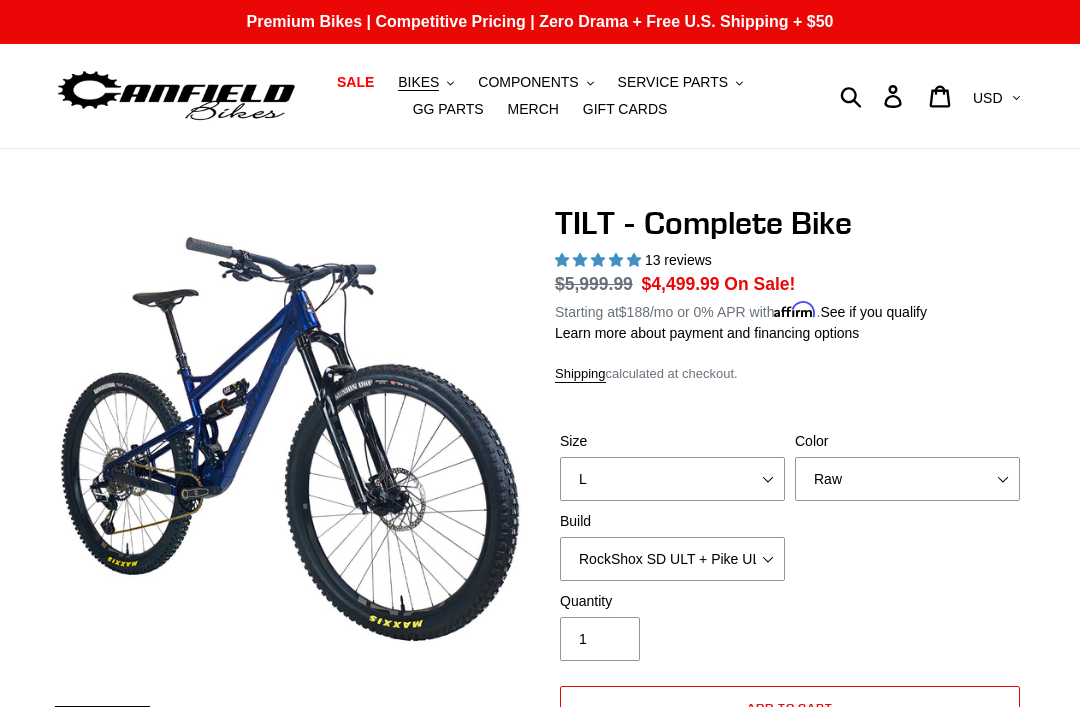 click on "BIKES" at bounding box center [418, 82] 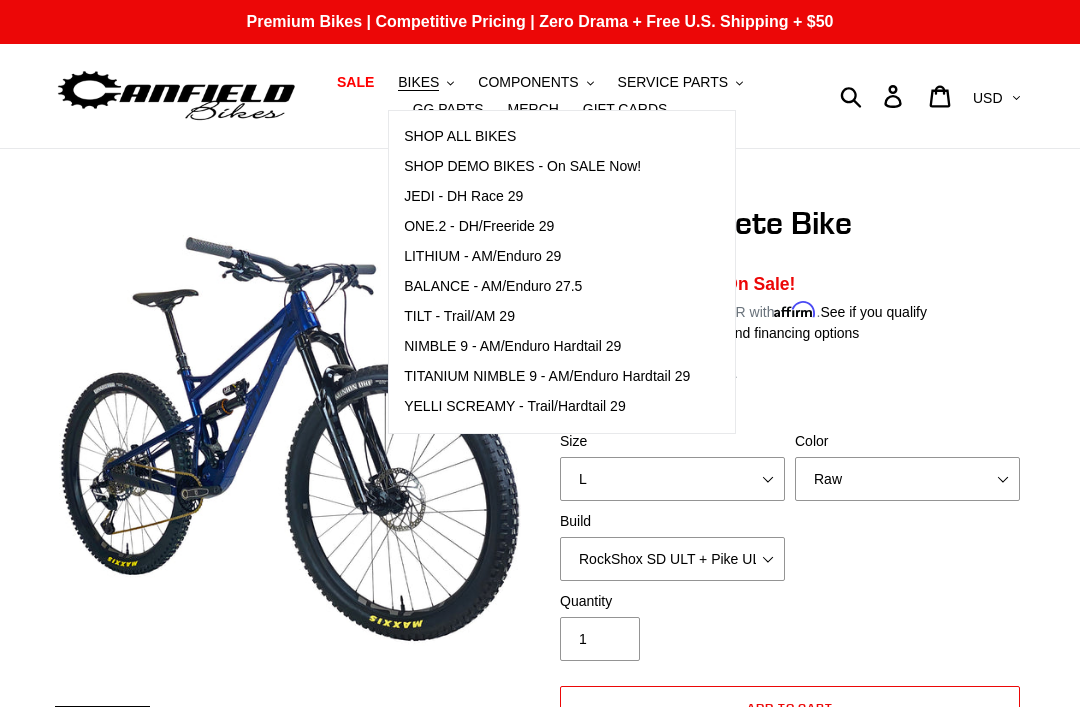 click on "SHOP DEMO BIKES - On SALE Now!" at bounding box center (522, 166) 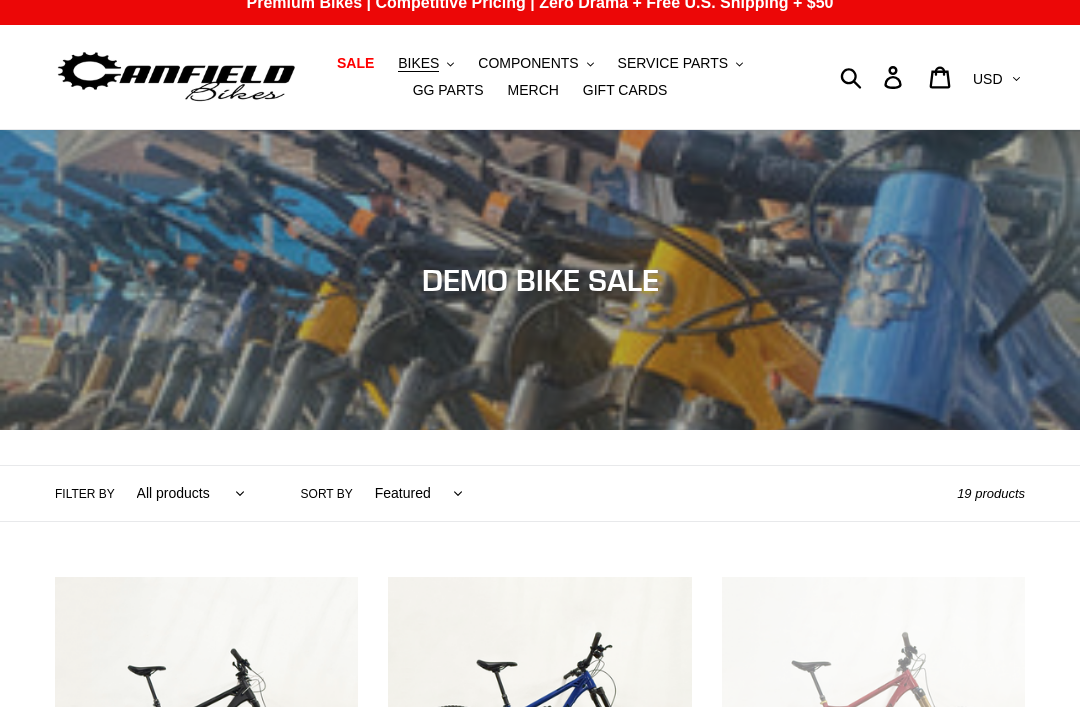 scroll, scrollTop: 0, scrollLeft: 0, axis: both 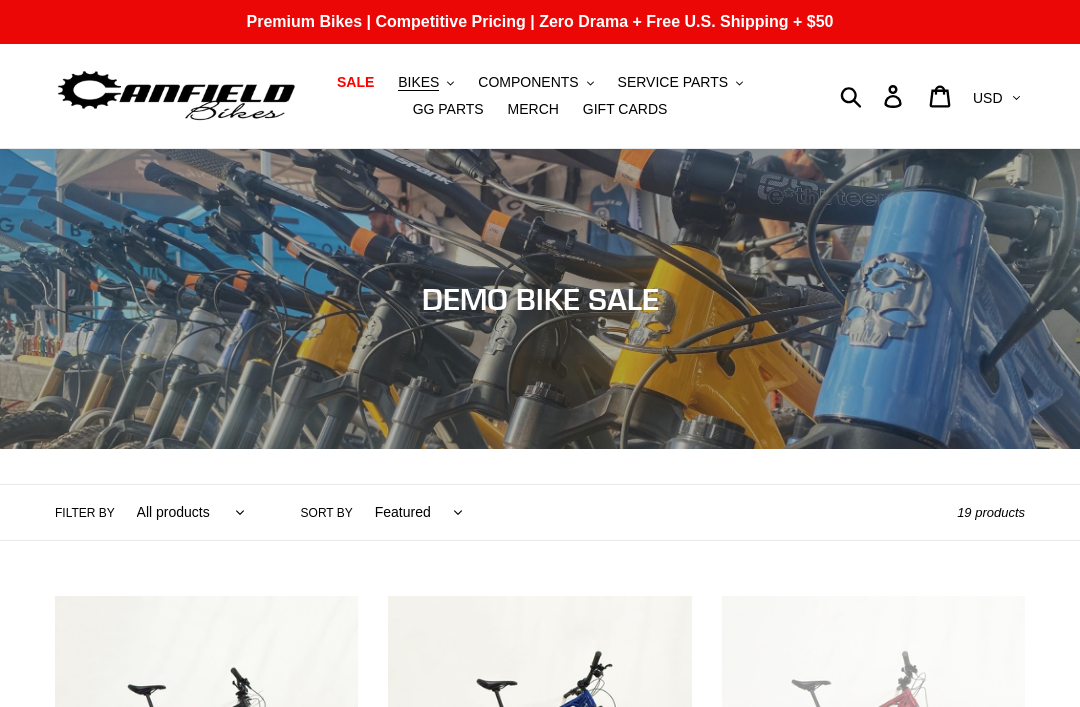 click on "BIKES" at bounding box center [418, 82] 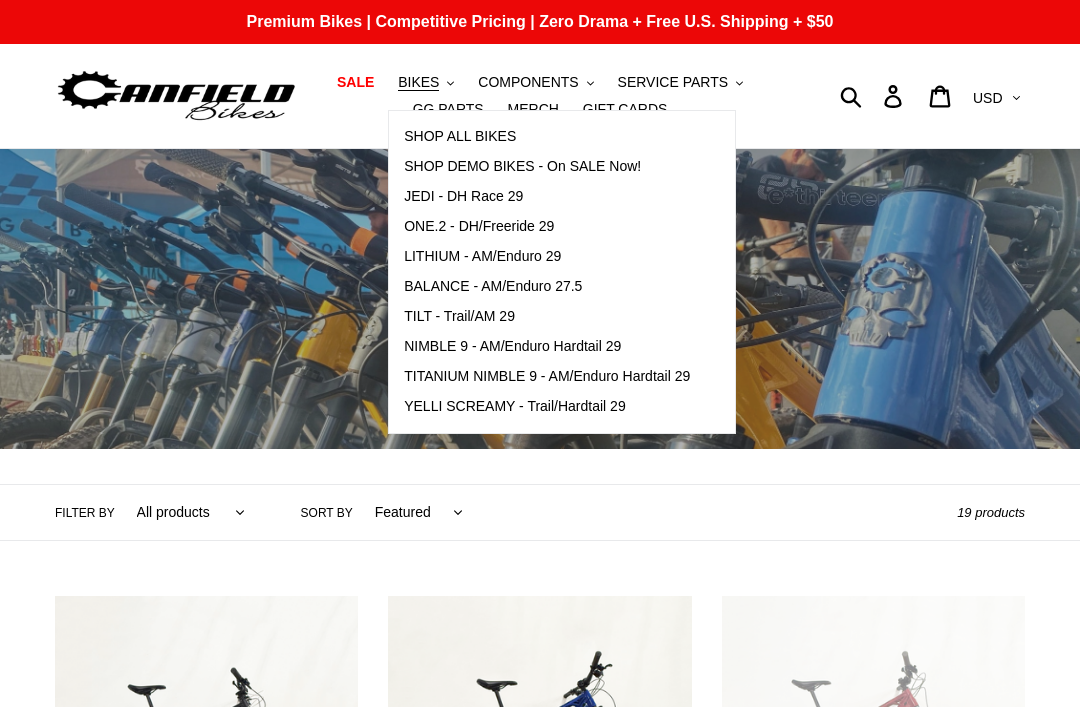 click on "TILT - Trail/AM 29" at bounding box center (459, 316) 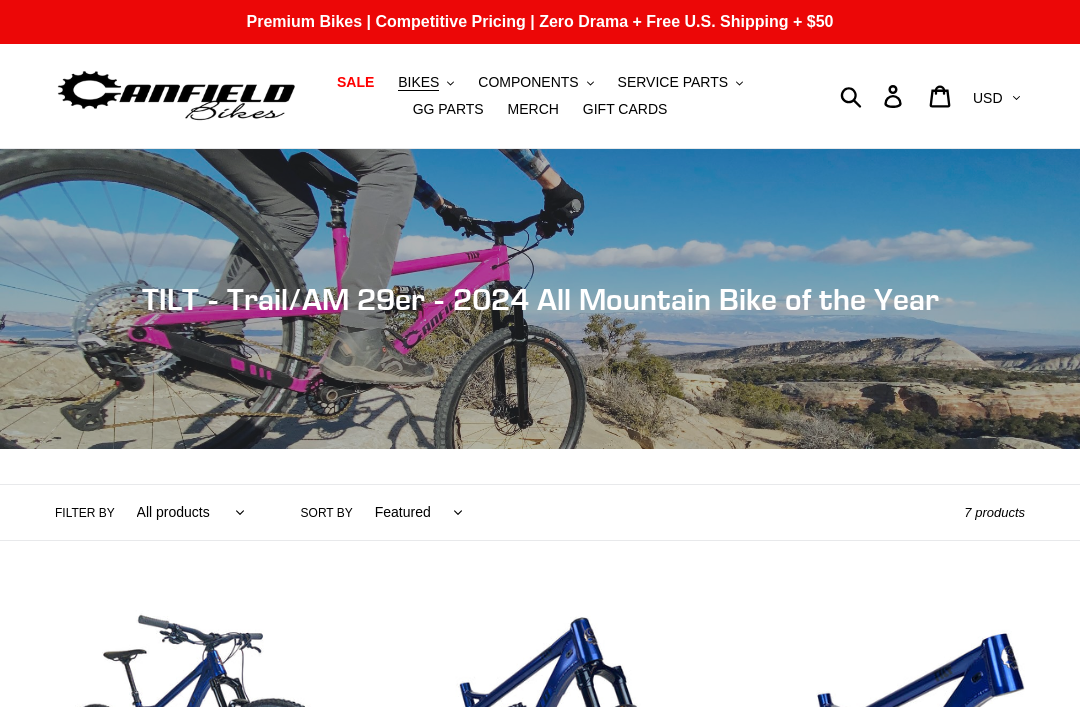 scroll, scrollTop: 0, scrollLeft: 0, axis: both 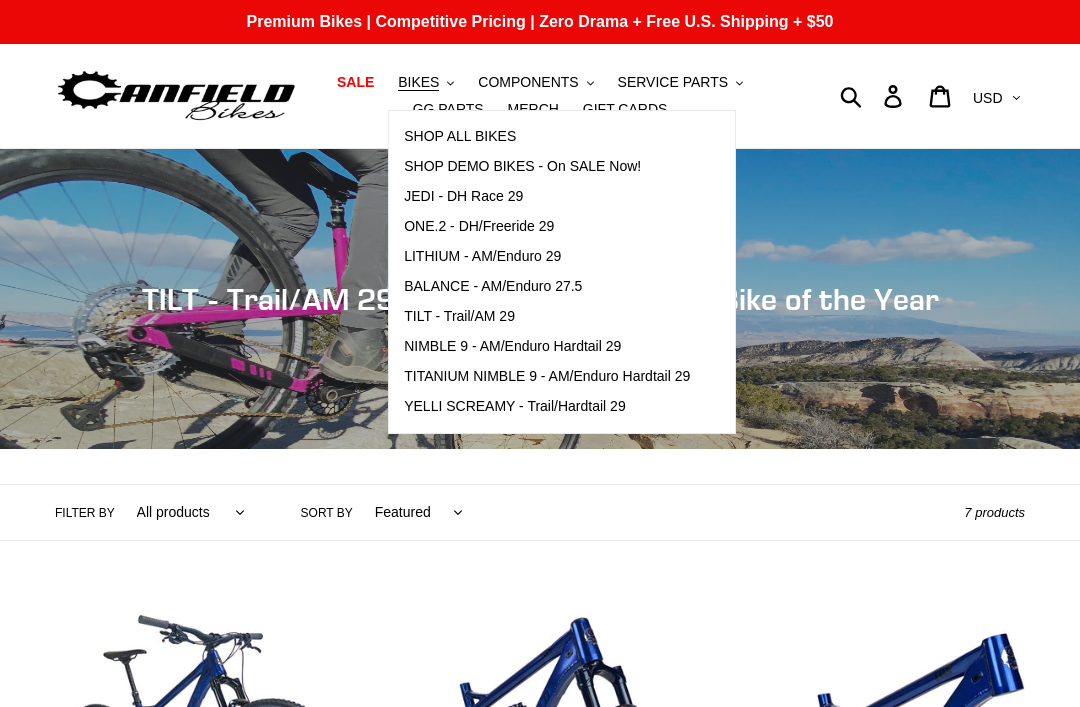 click on "ONE.2 - DH/Freeride 29" at bounding box center [479, 226] 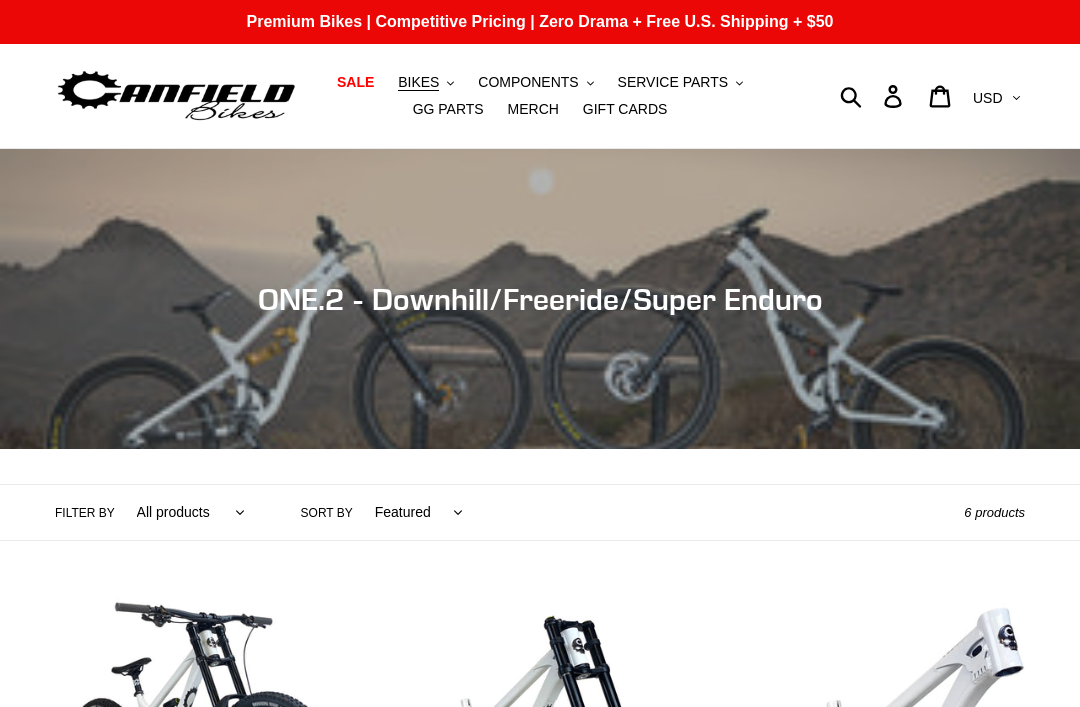 scroll, scrollTop: 8, scrollLeft: 0, axis: vertical 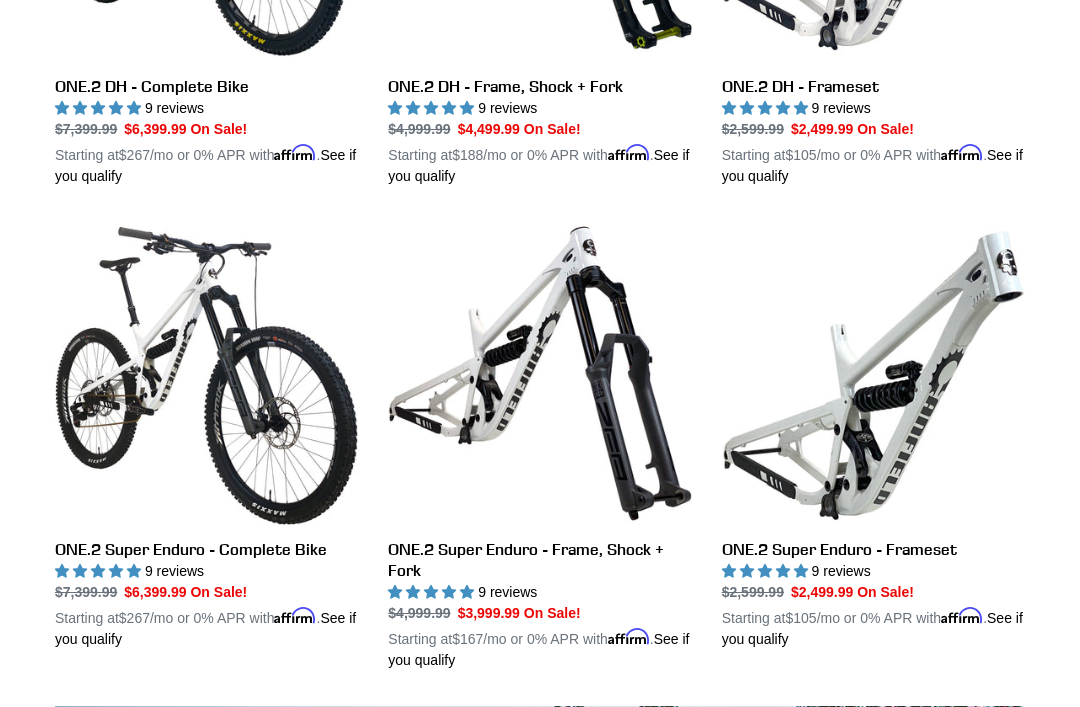 click on "ONE.2 Super Enduro - Frameset" at bounding box center (873, 437) 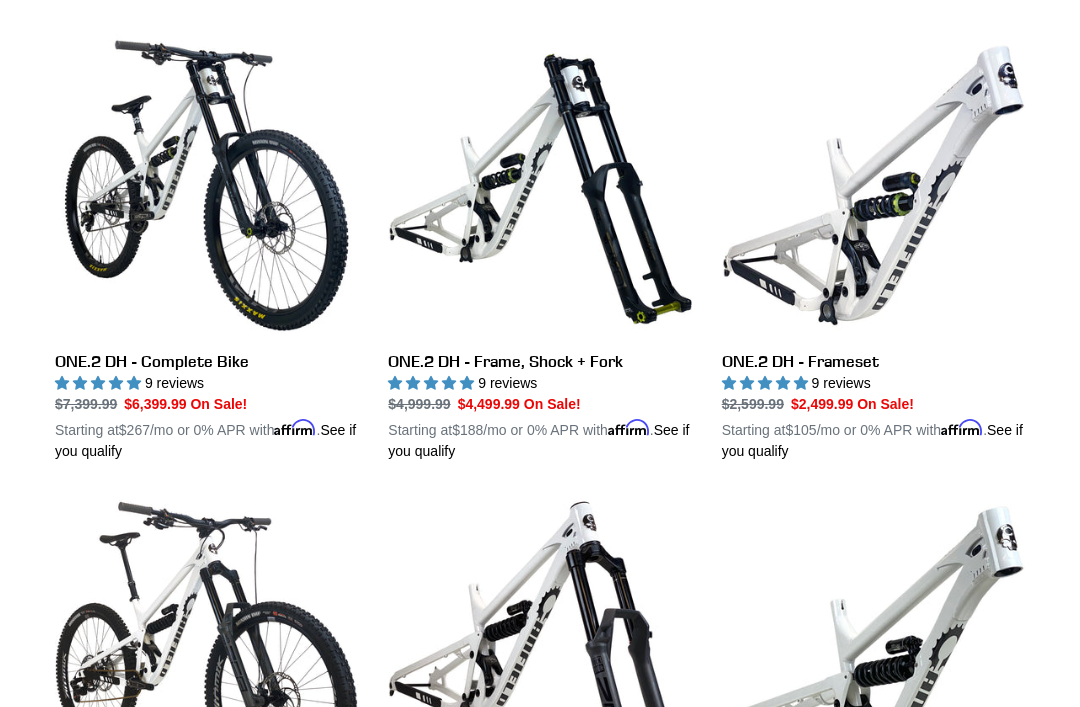 scroll, scrollTop: 562, scrollLeft: 0, axis: vertical 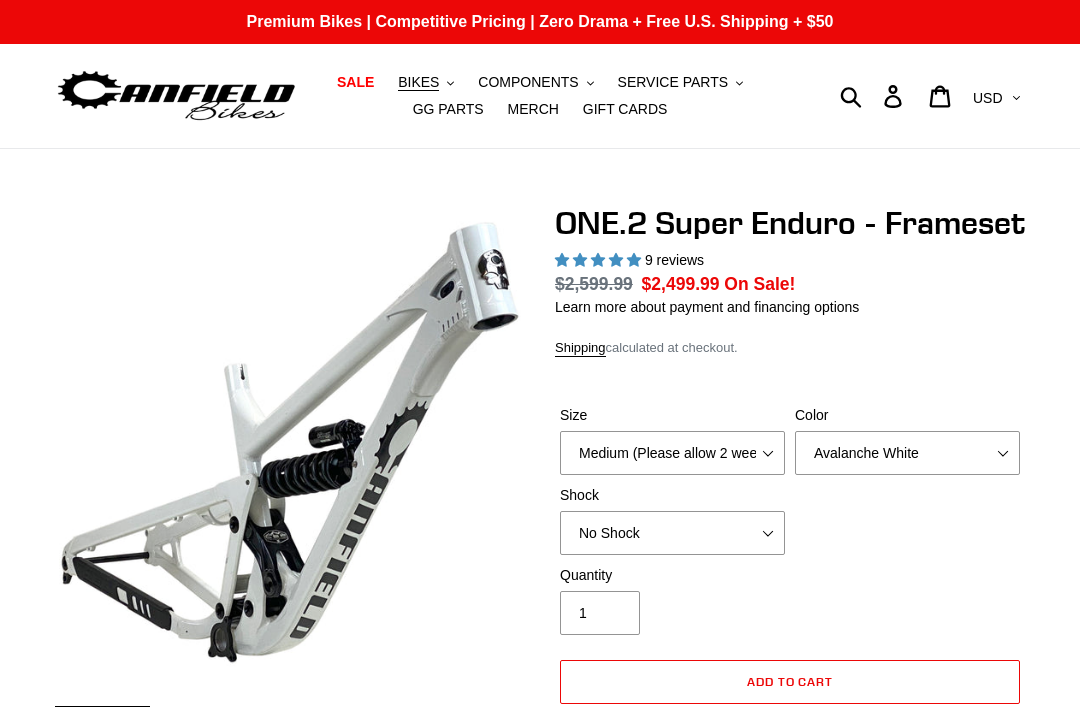 select on "highest-rating" 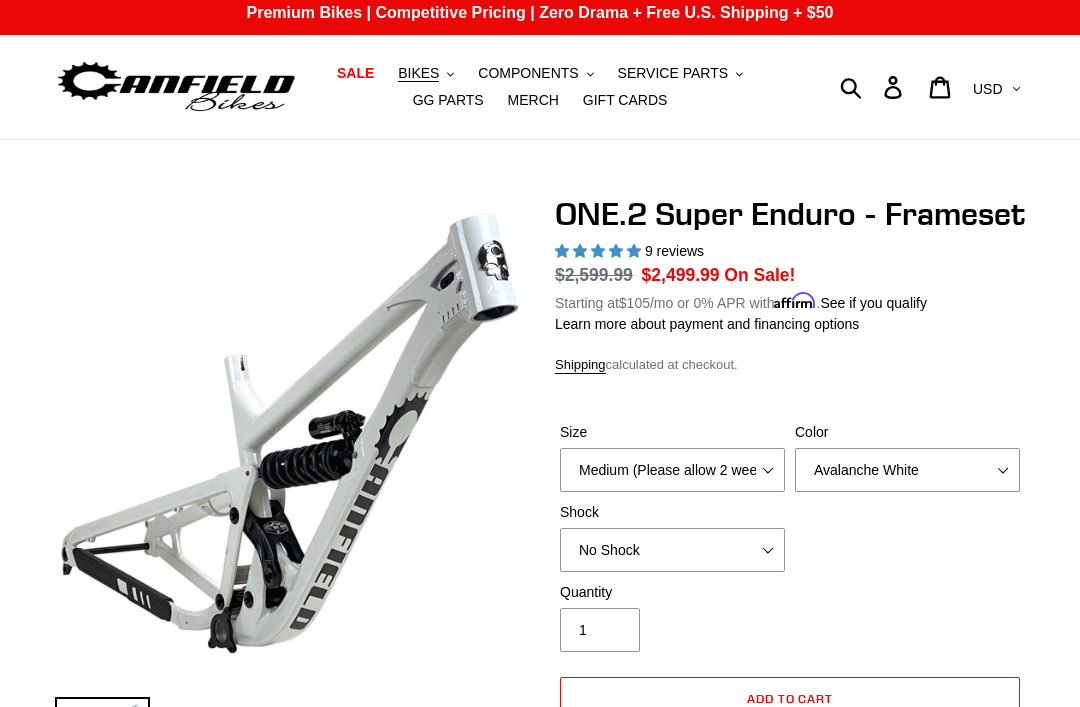 scroll, scrollTop: 0, scrollLeft: 0, axis: both 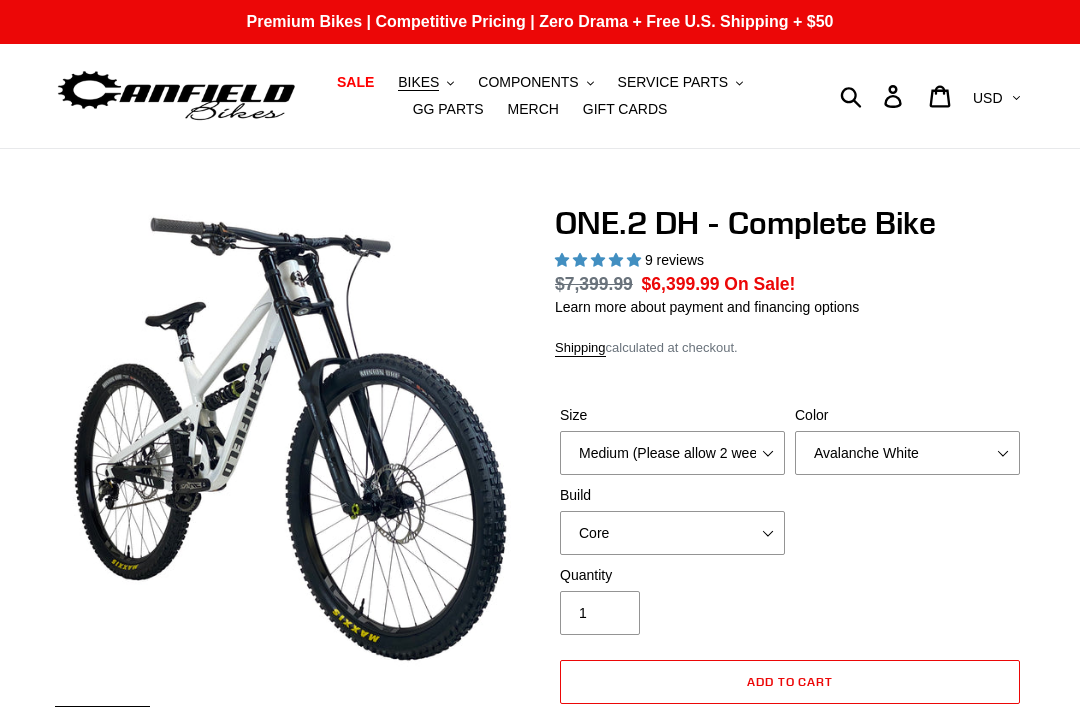 select on "highest-rating" 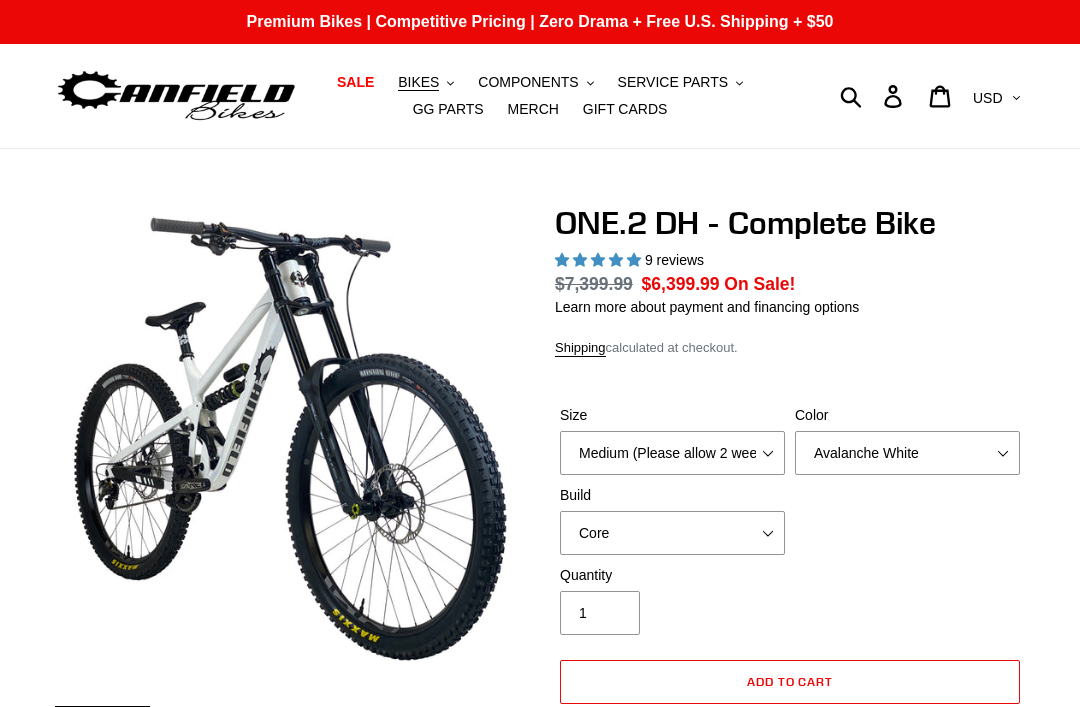scroll, scrollTop: 0, scrollLeft: 0, axis: both 